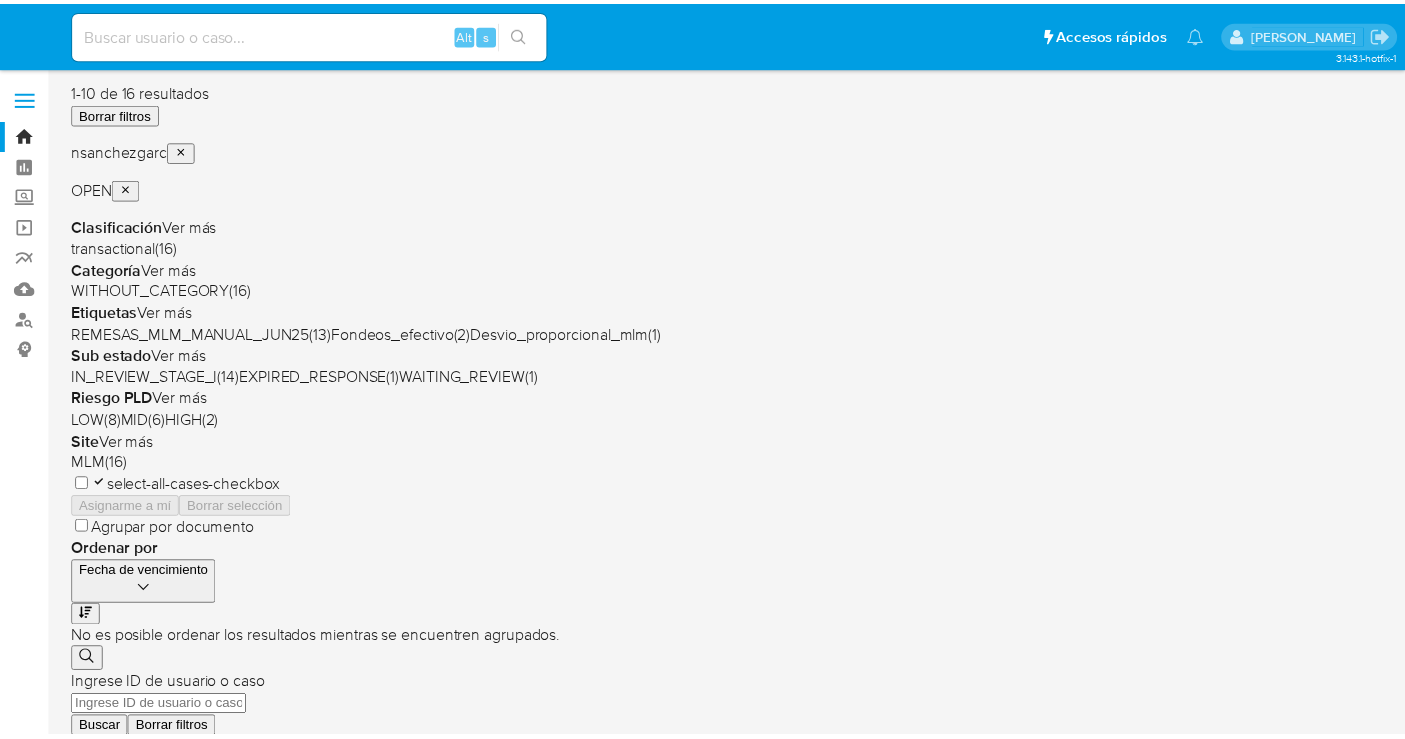 scroll, scrollTop: 0, scrollLeft: 0, axis: both 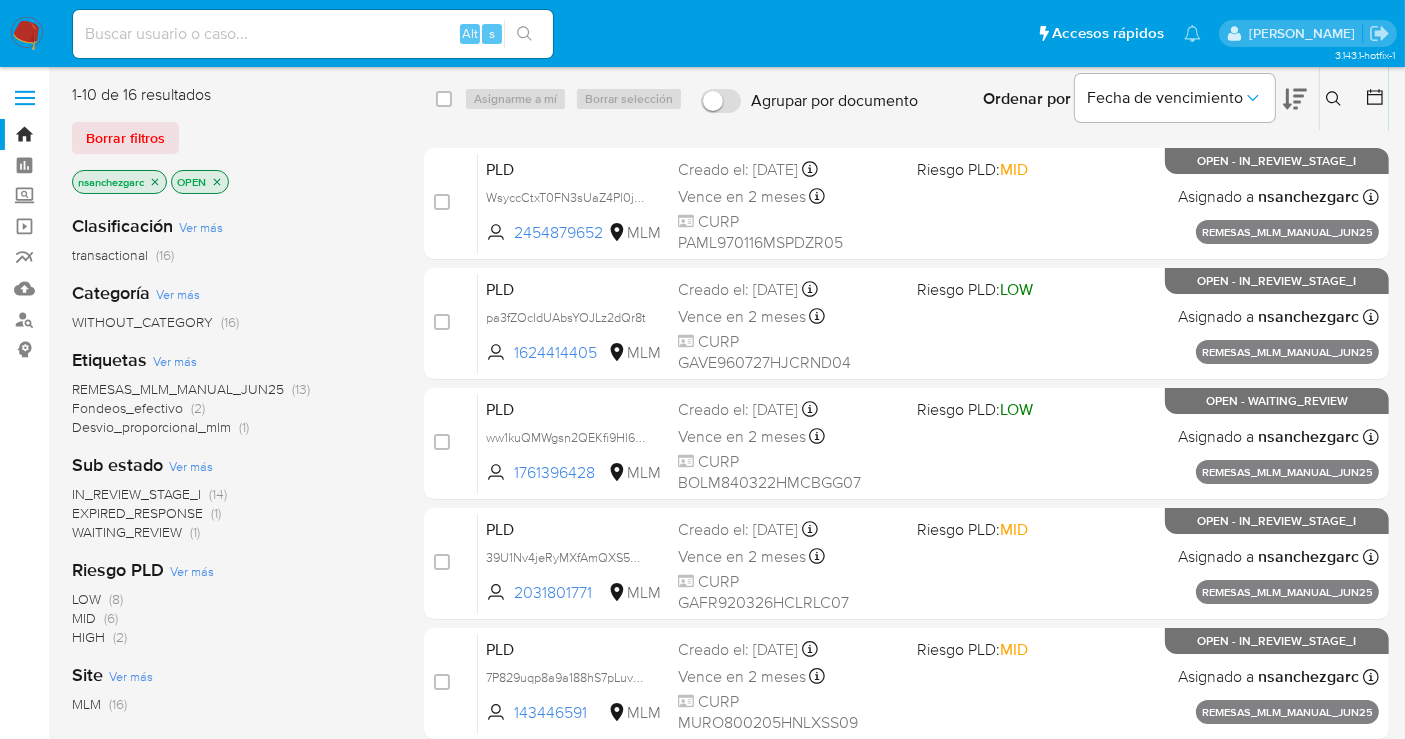 click 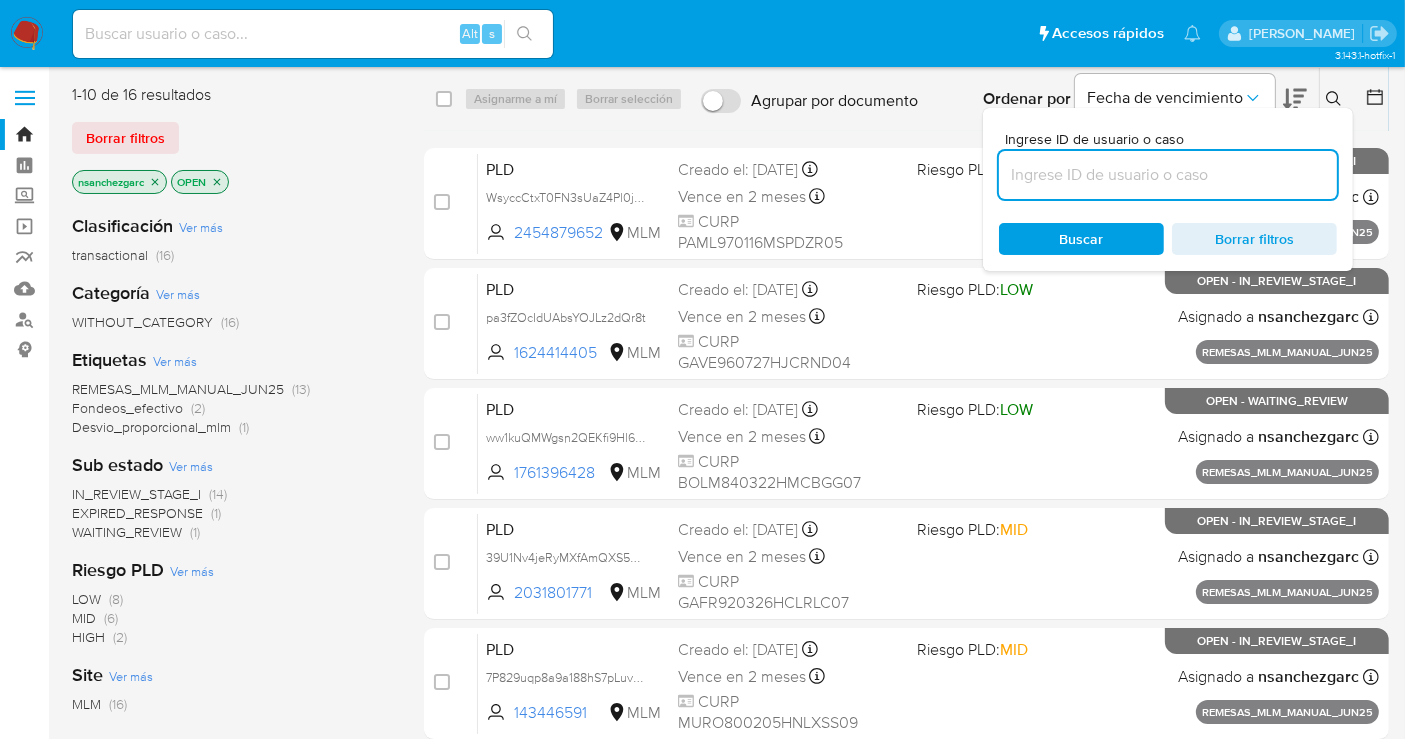 click at bounding box center (1168, 175) 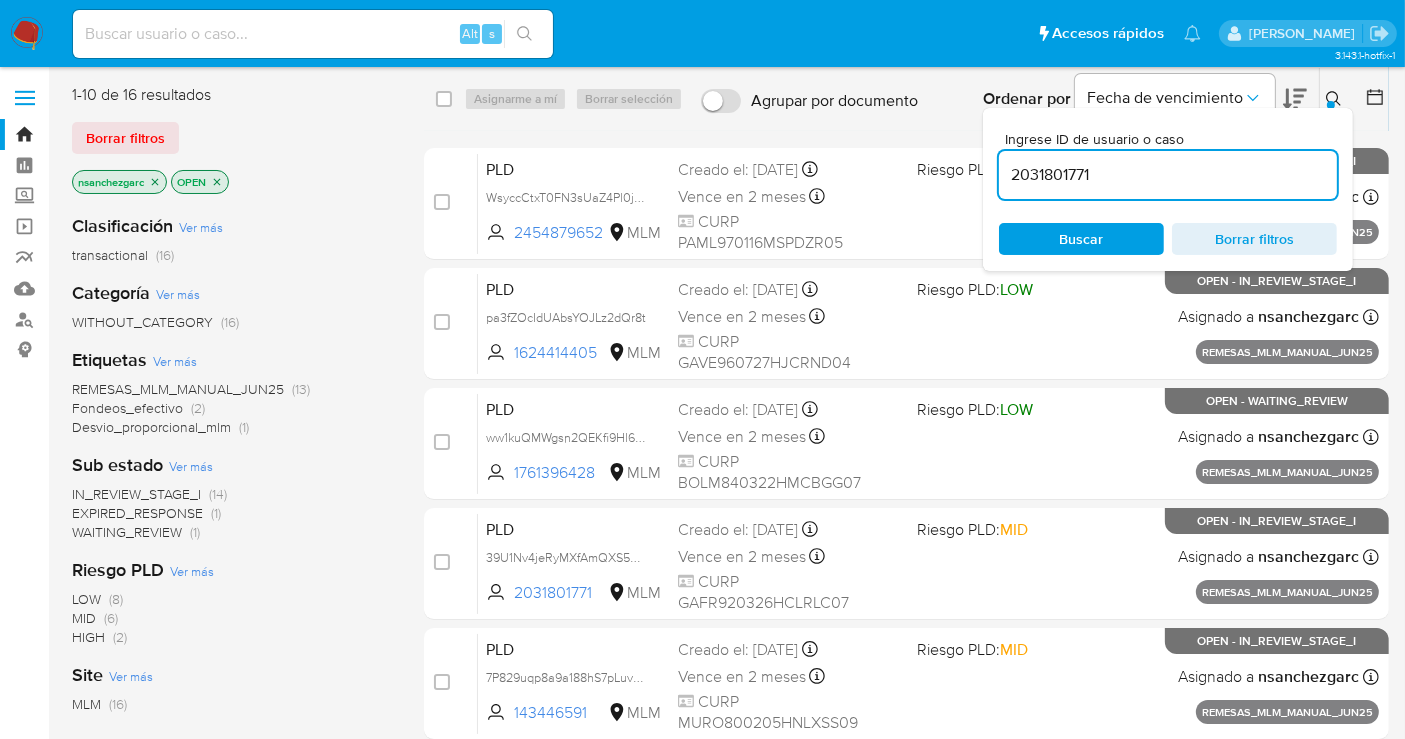 type on "2031801771" 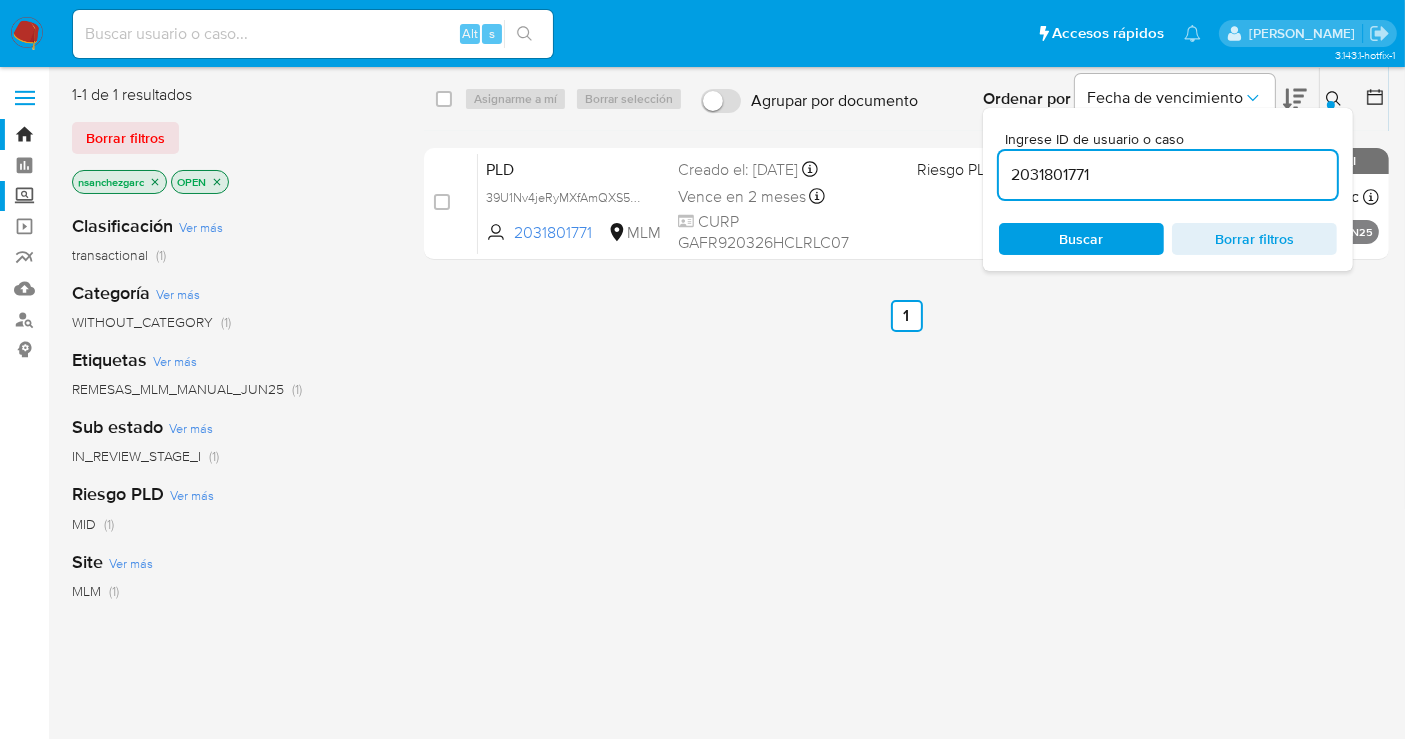 click on "Screening" at bounding box center (119, 196) 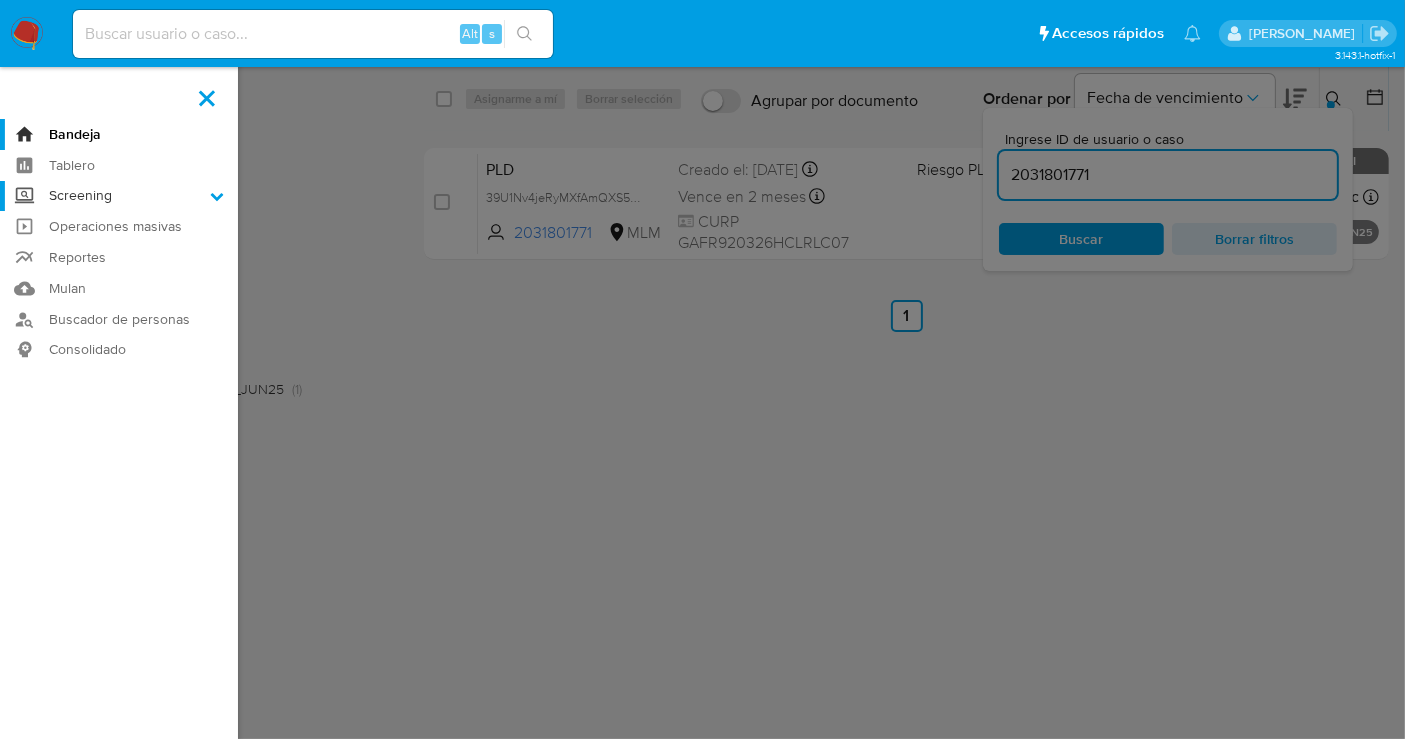 click on "Screening" at bounding box center (0, 0) 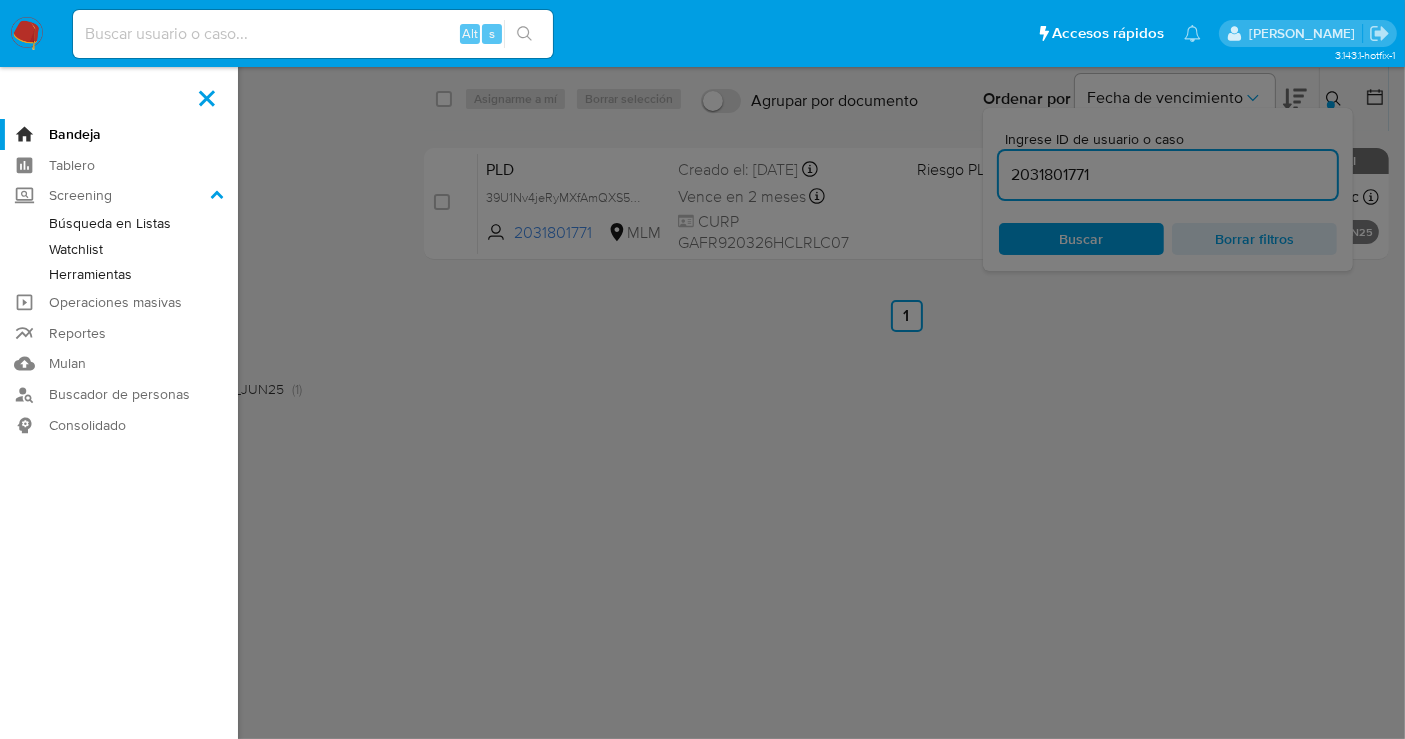 click on "Herramientas" at bounding box center [119, 274] 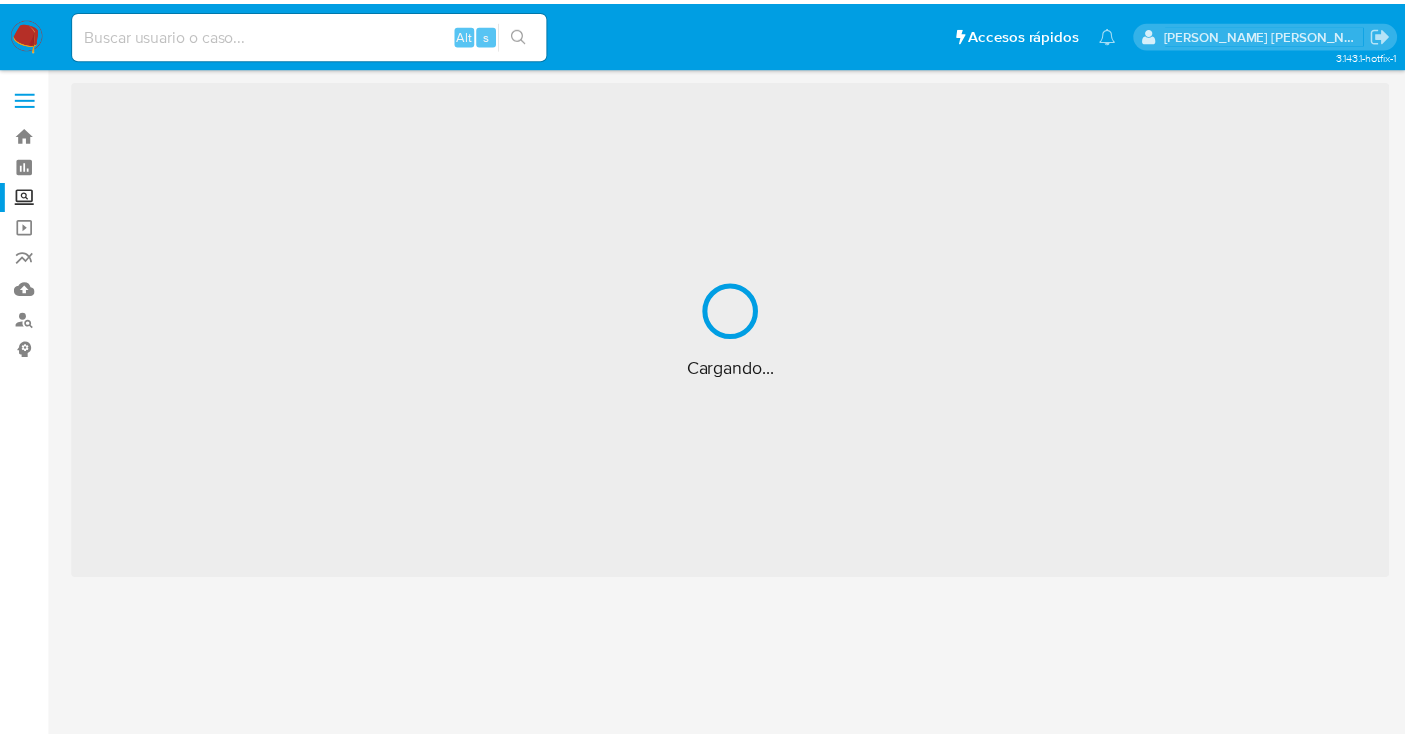 scroll, scrollTop: 0, scrollLeft: 0, axis: both 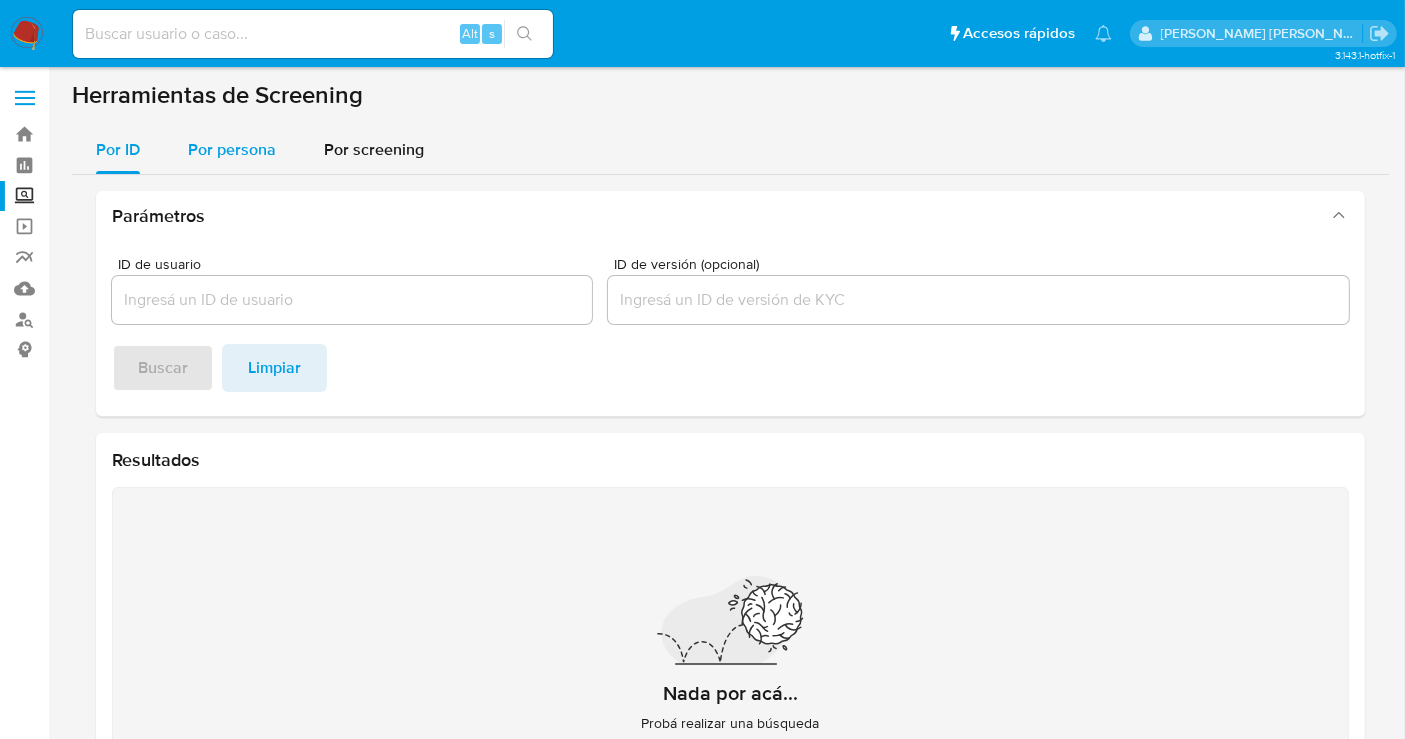 click on "Por persona" at bounding box center [232, 149] 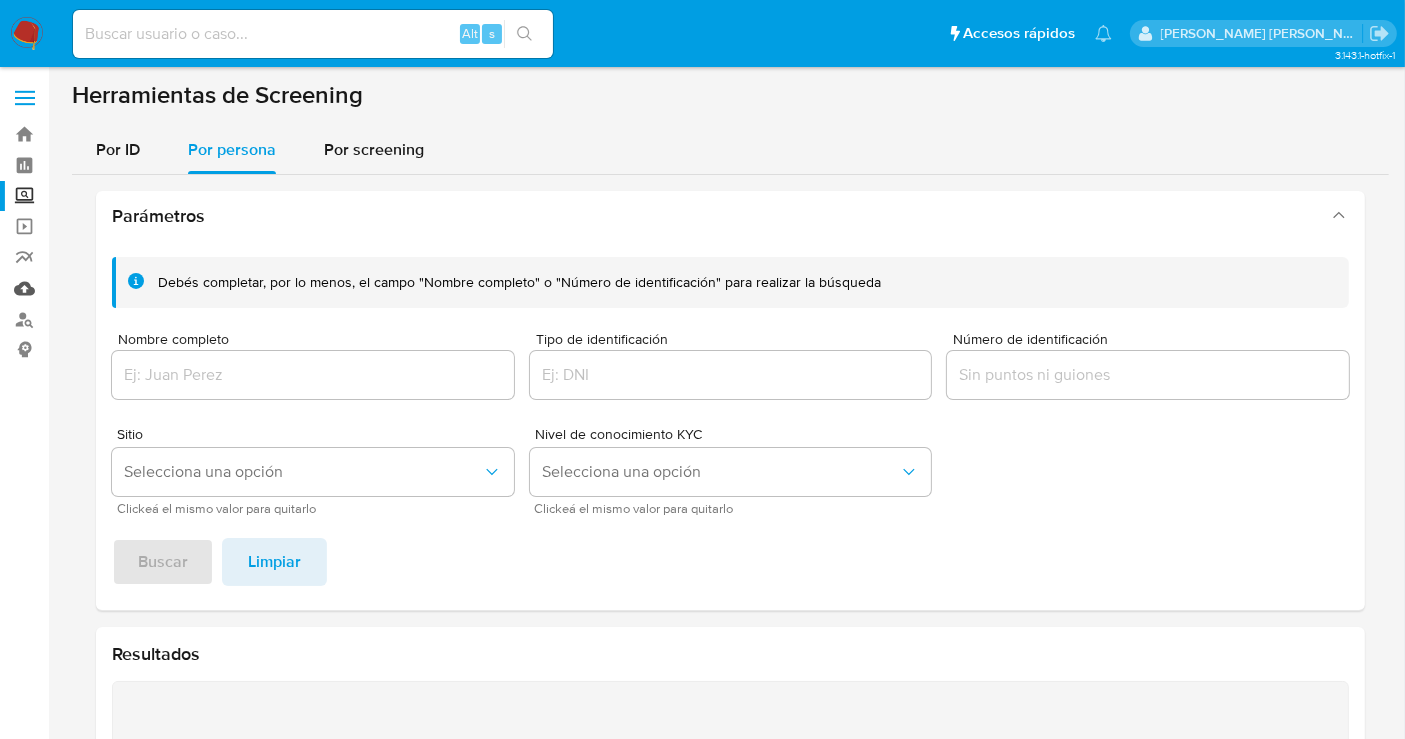 click on "Mulan" at bounding box center (119, 288) 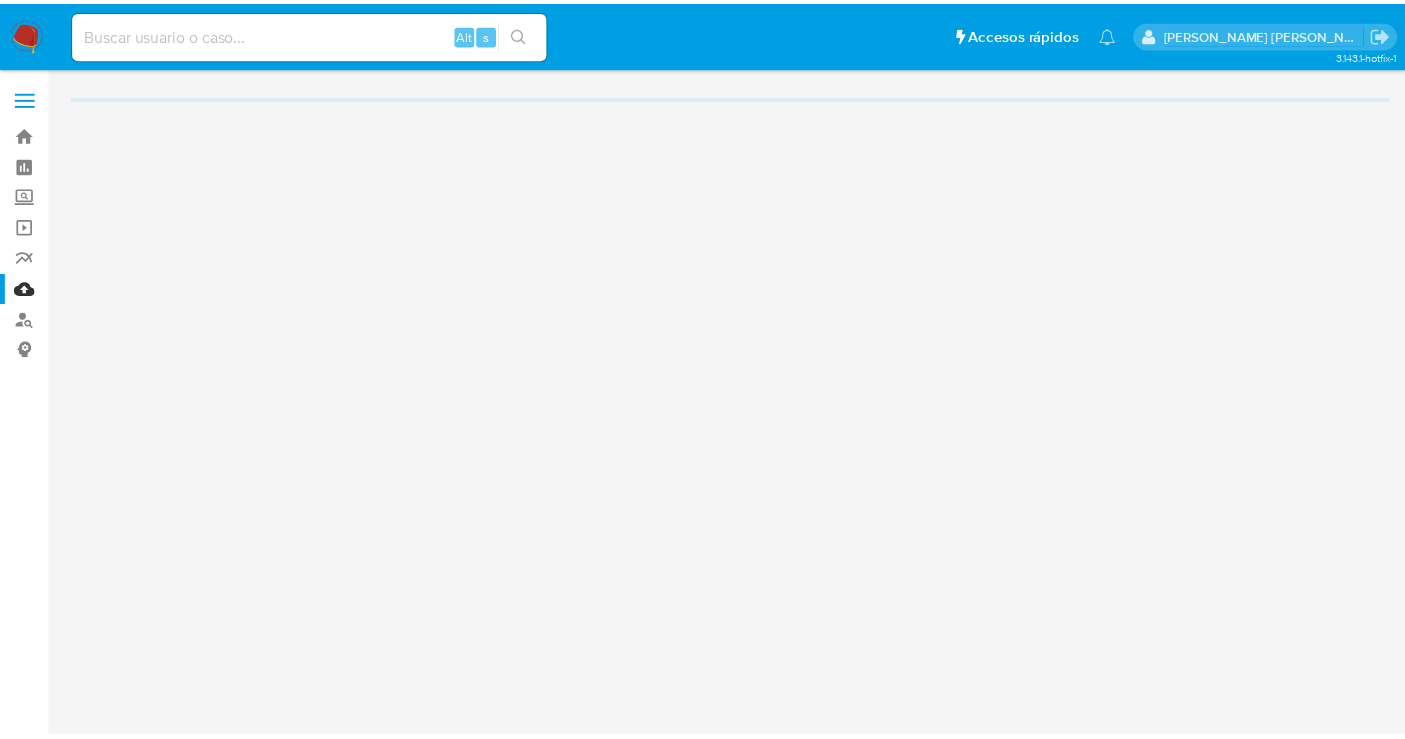 scroll, scrollTop: 0, scrollLeft: 0, axis: both 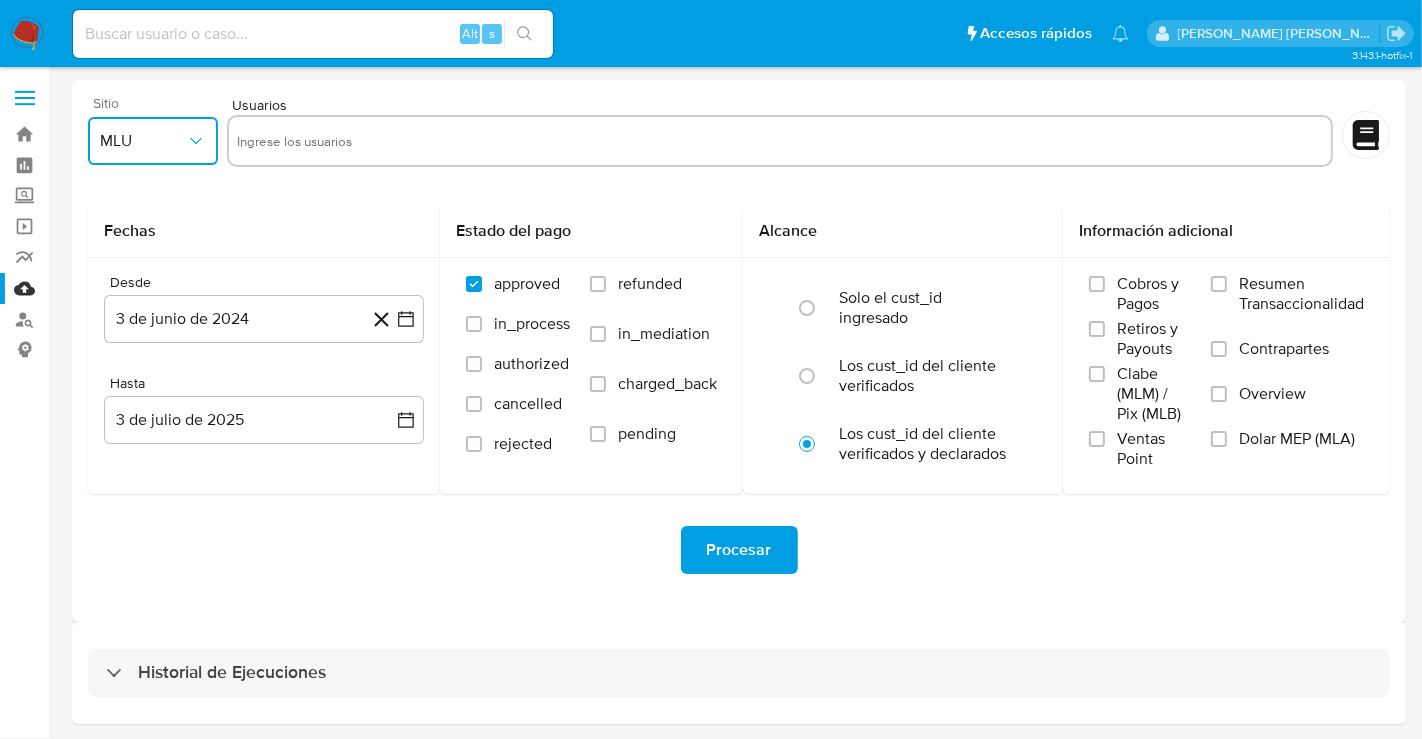 click on "MLU" at bounding box center [143, 141] 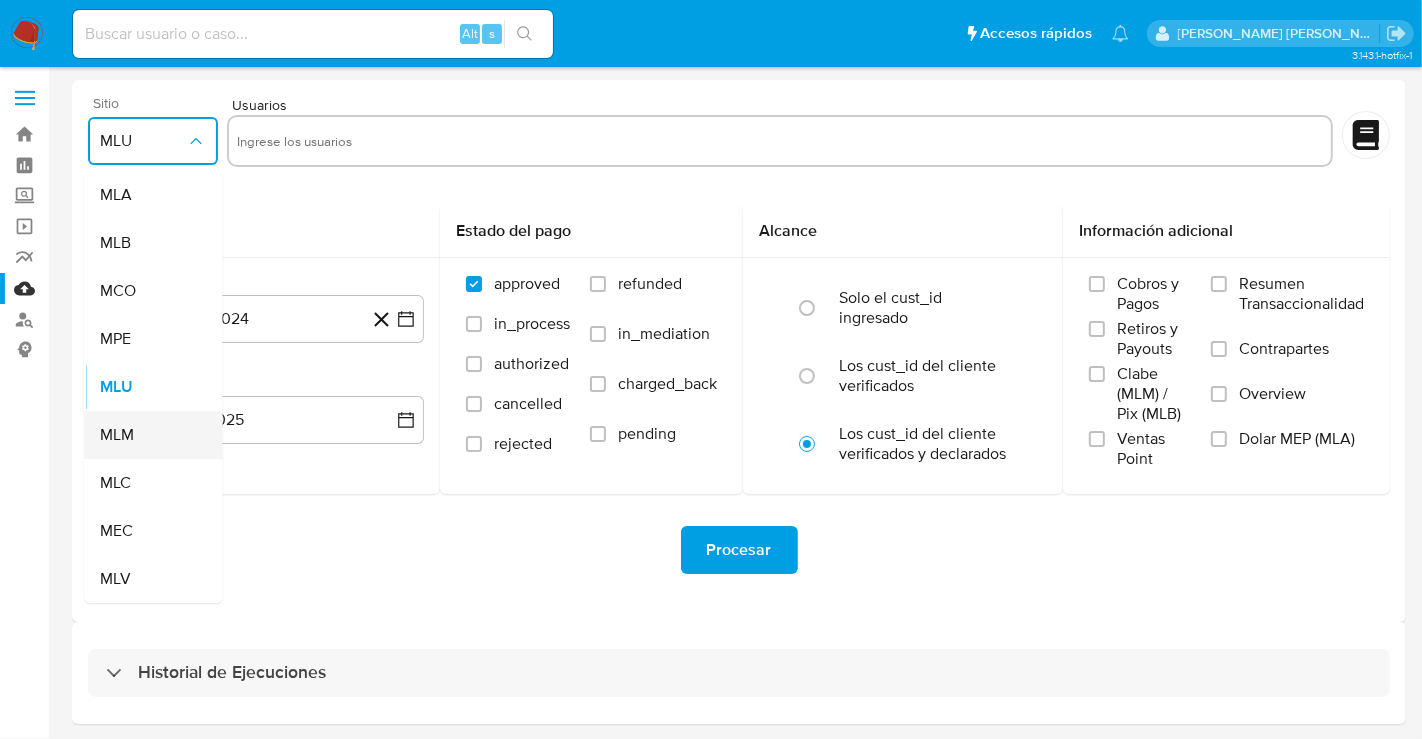 click on "MLM" at bounding box center (117, 435) 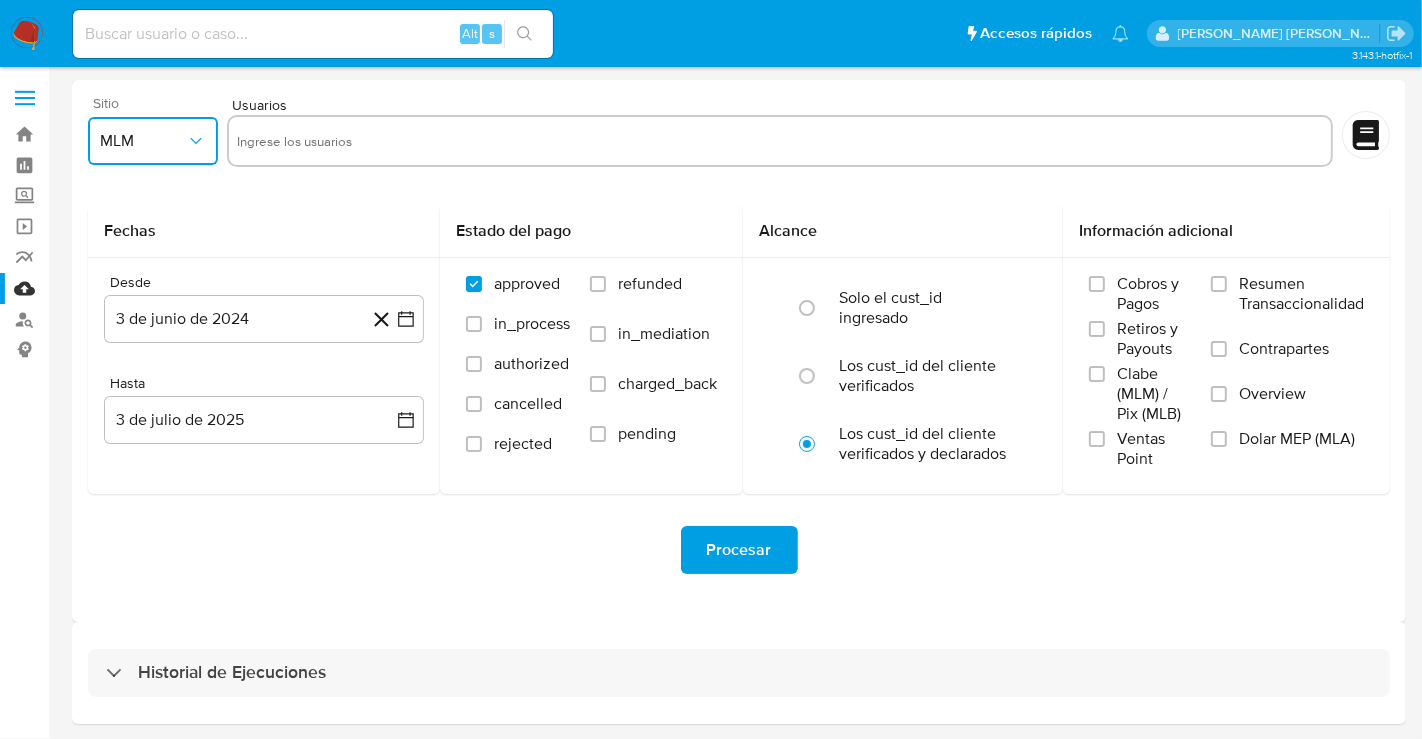 click at bounding box center [780, 141] 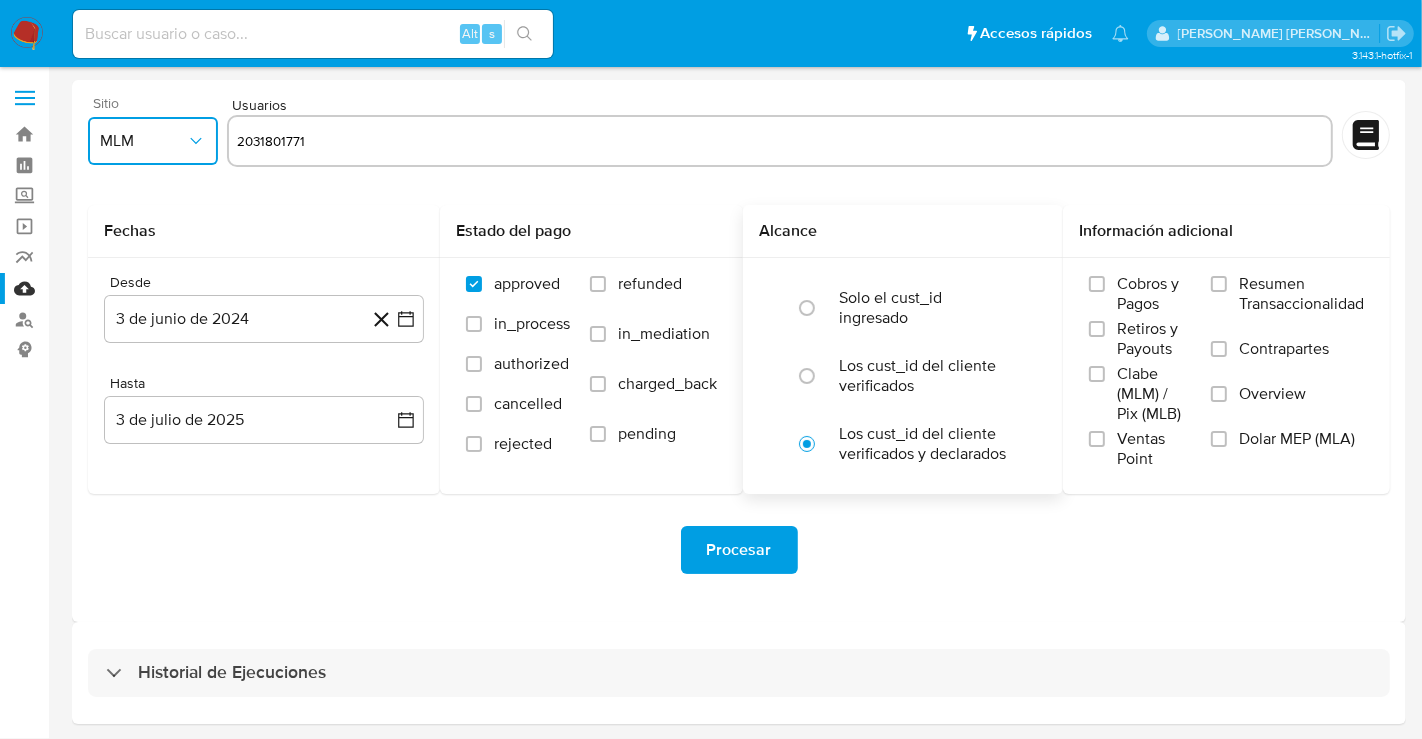 type on "2031801771" 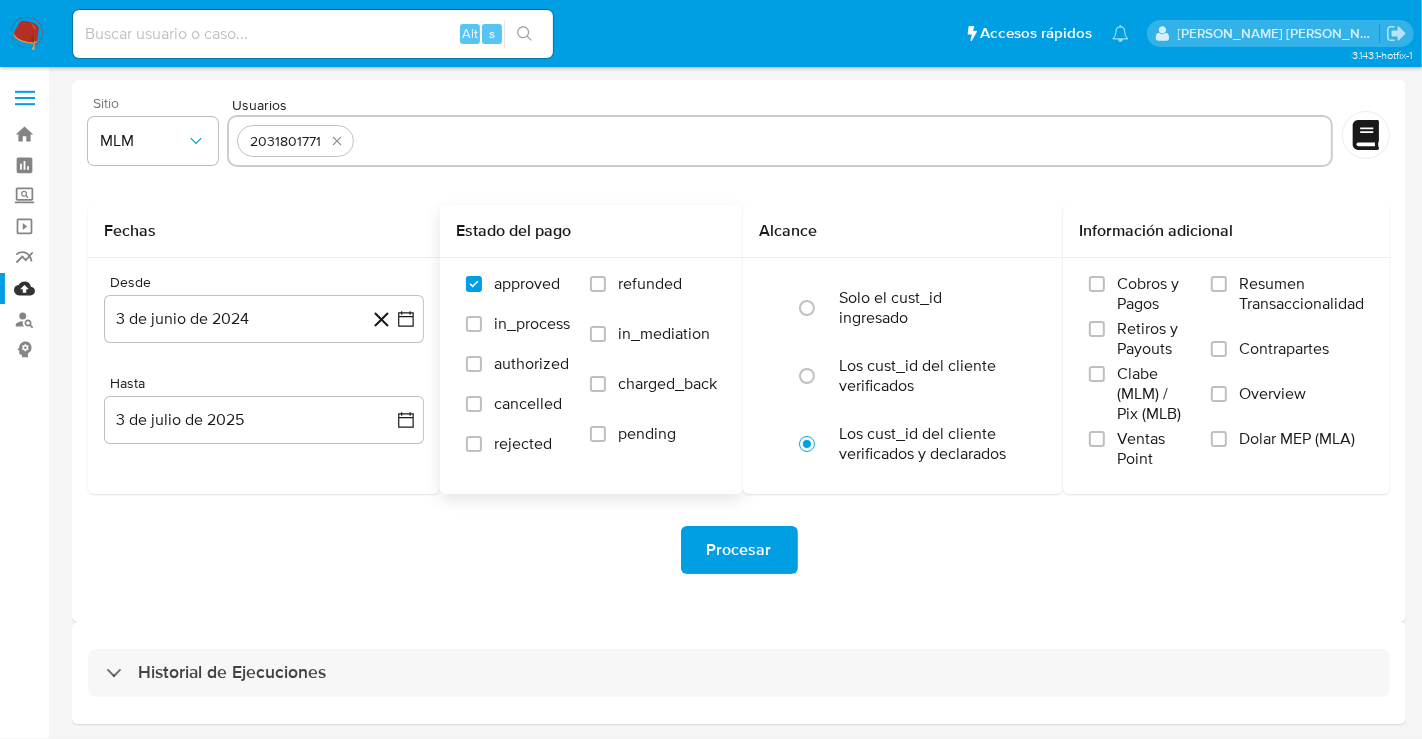 paste on "217921586" 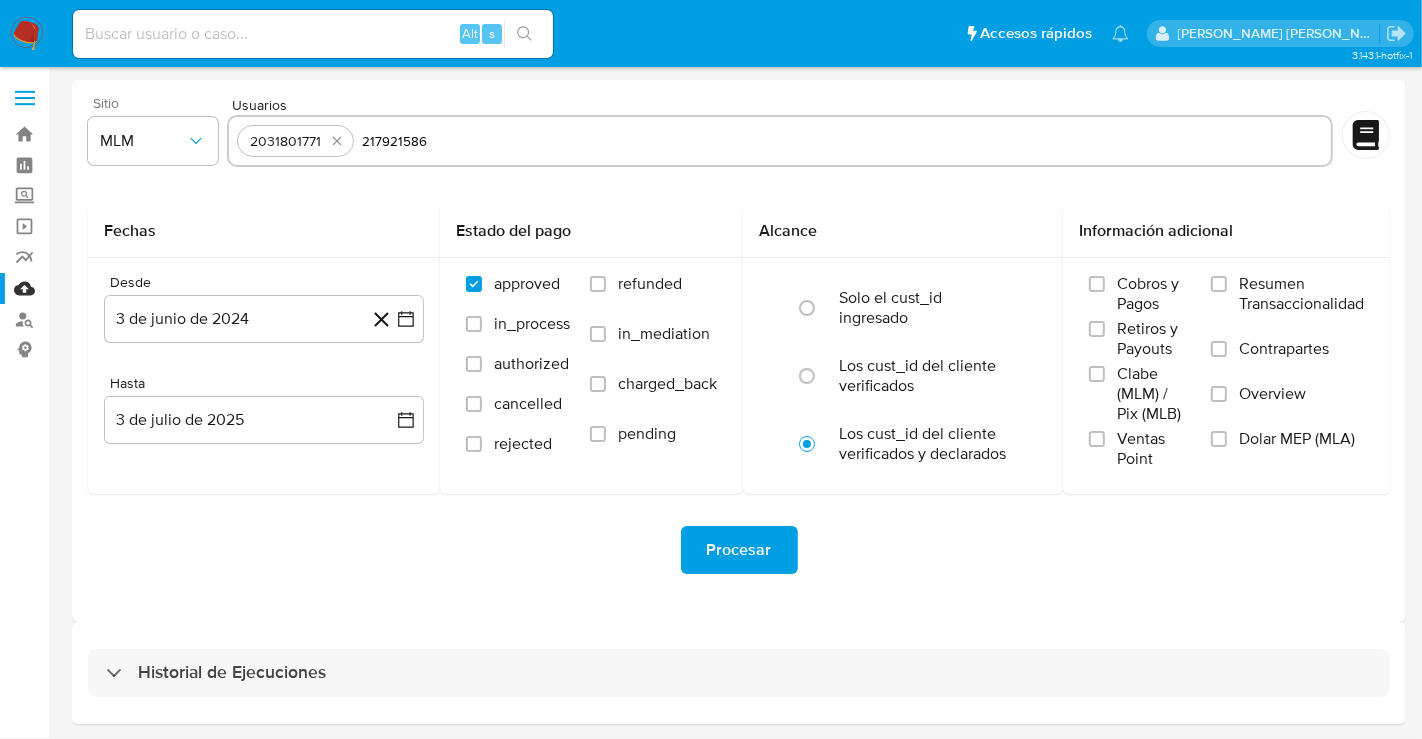 type on "217921586" 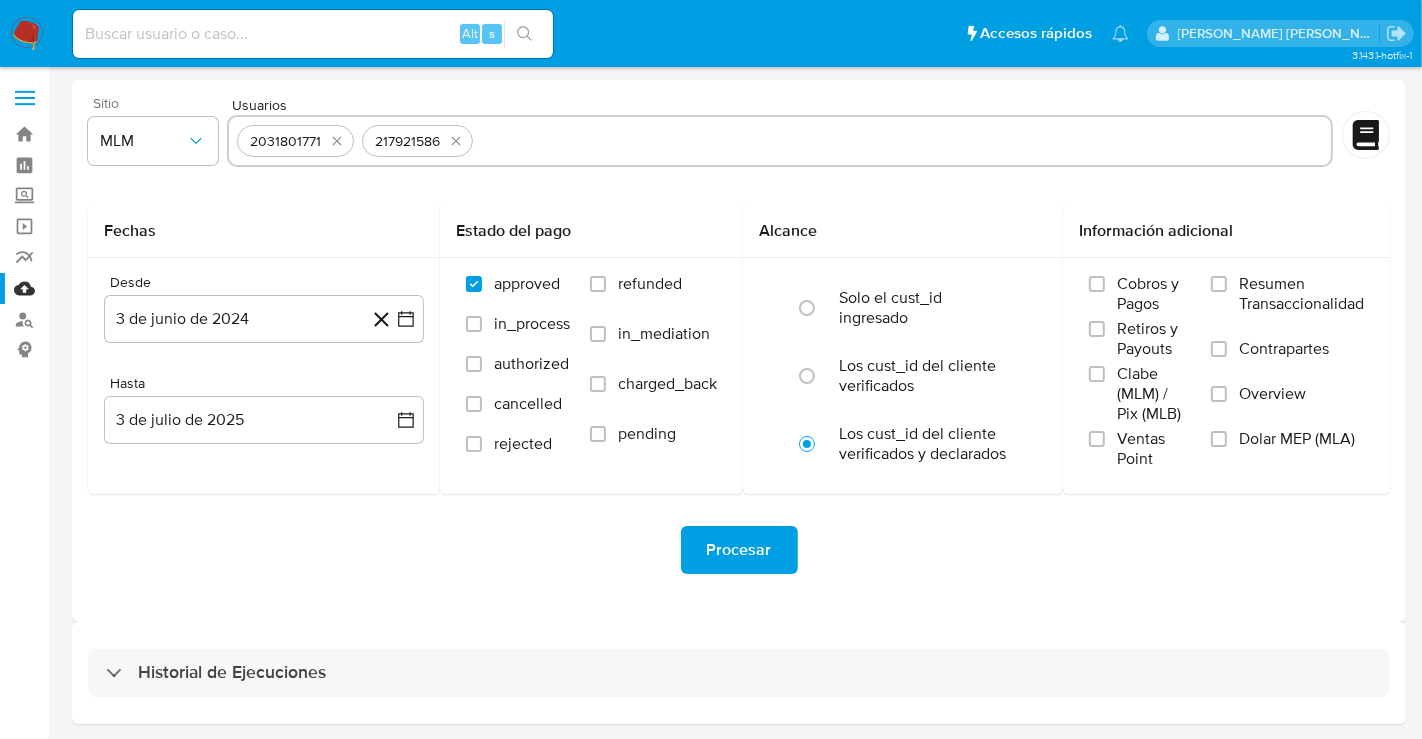 paste on "143446591" 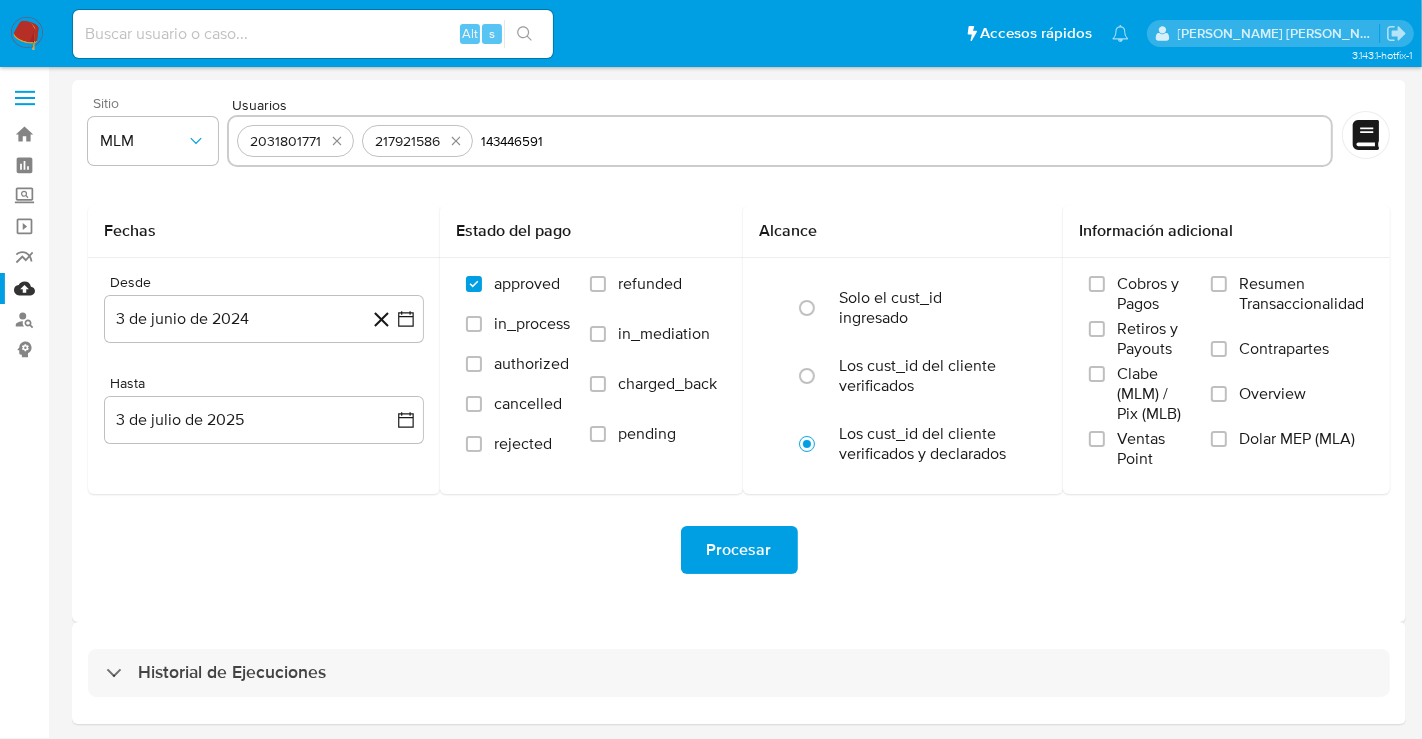 type on "143446591" 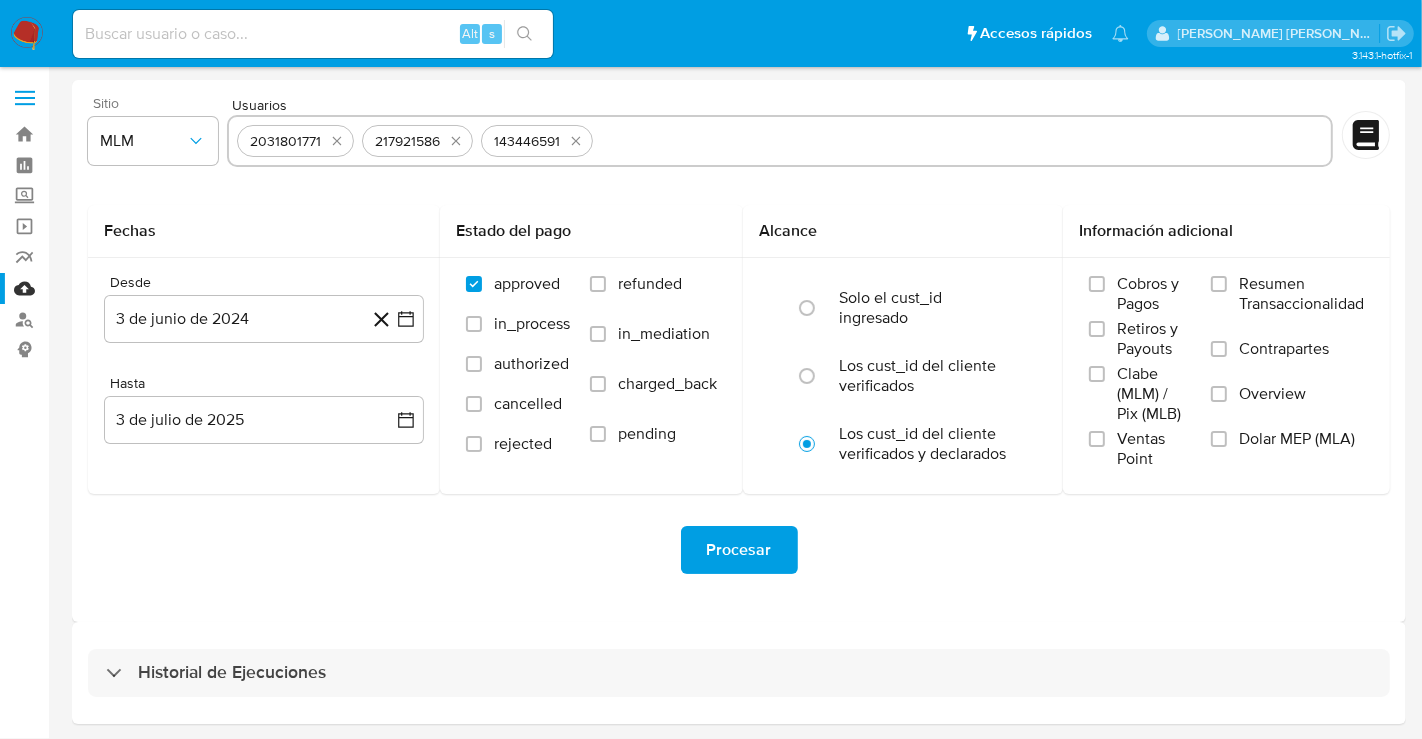 paste on "1624414405" 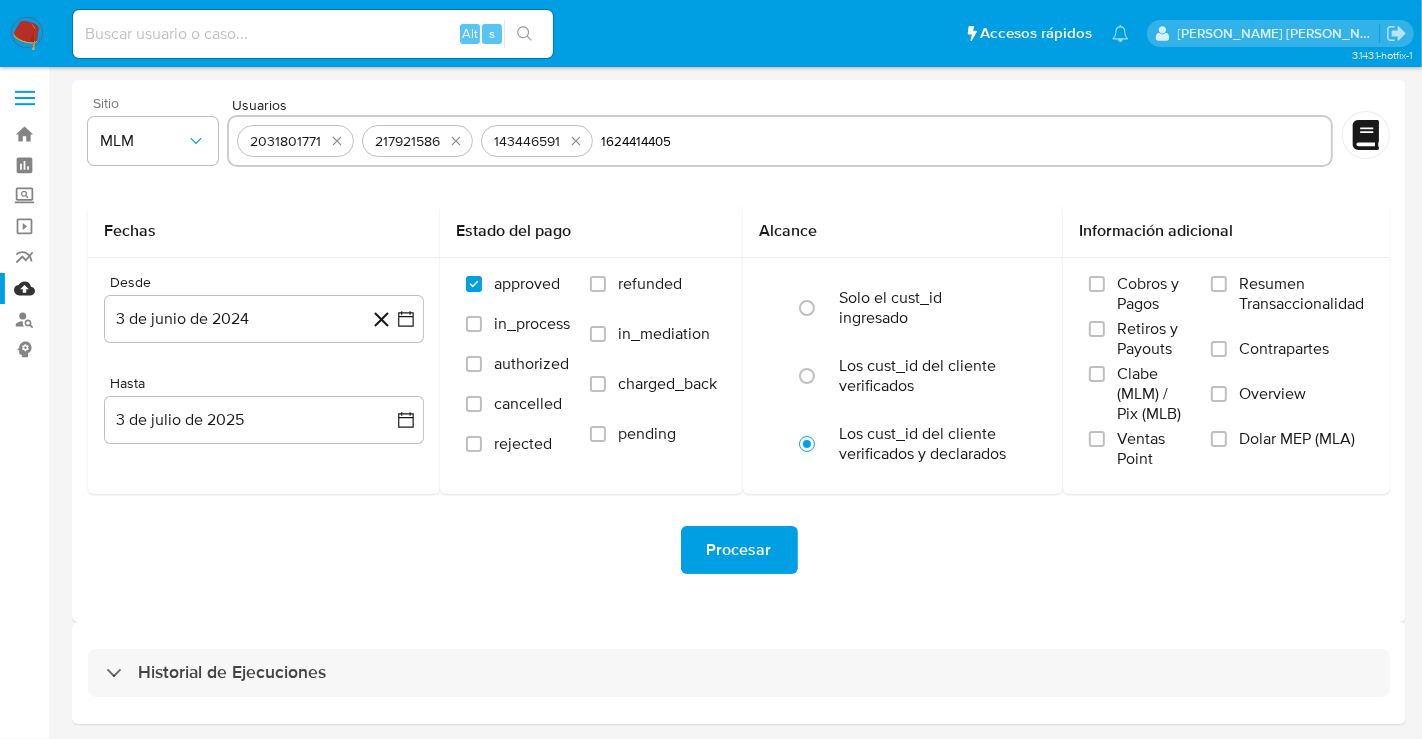 type on "1624414405" 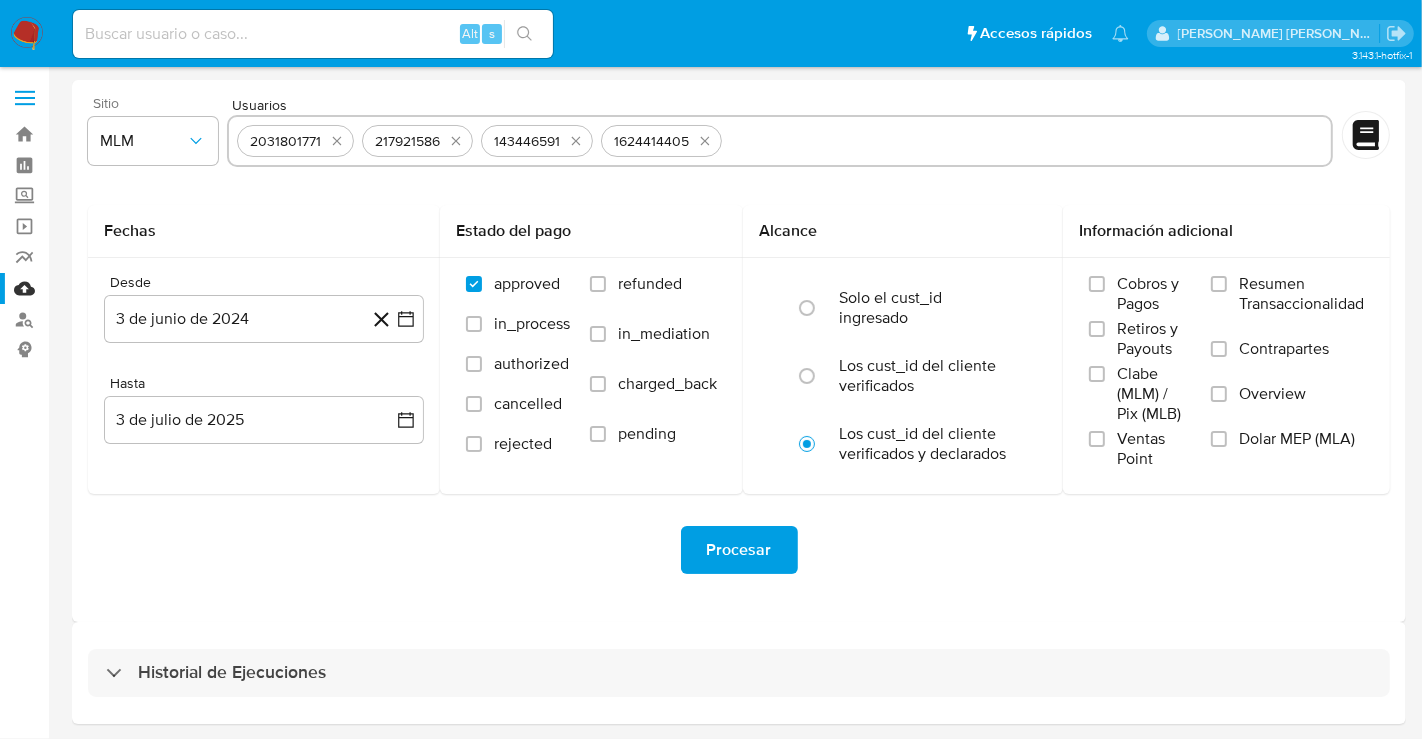 paste on "391009378" 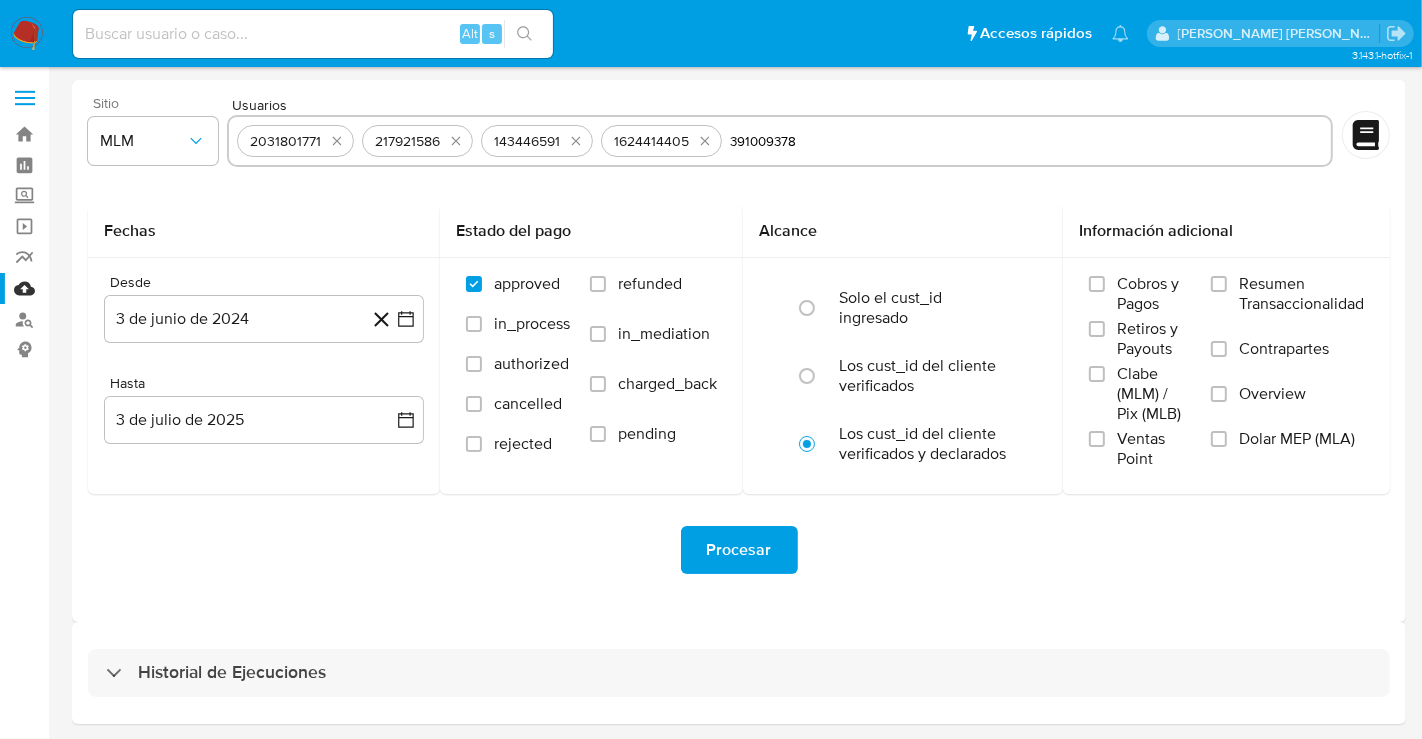type on "391009378" 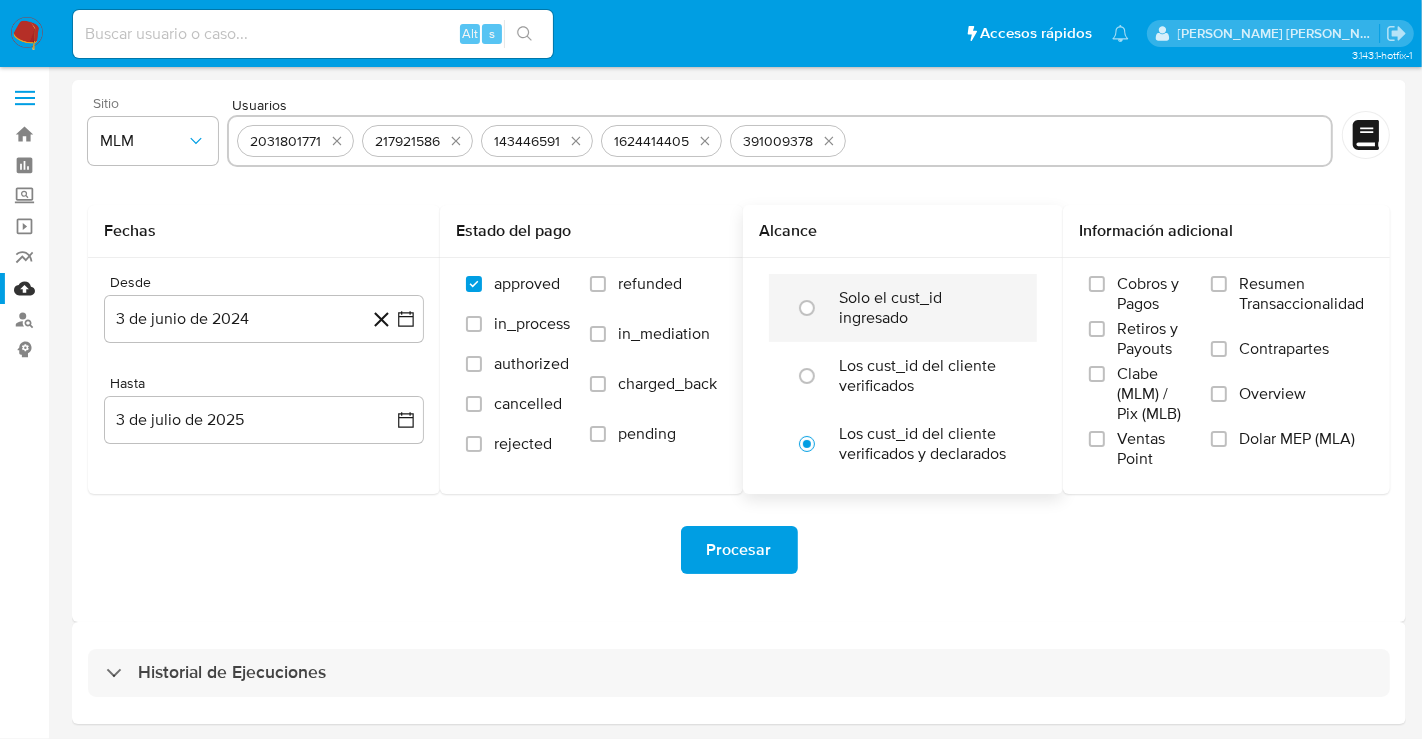 paste on "361933749" 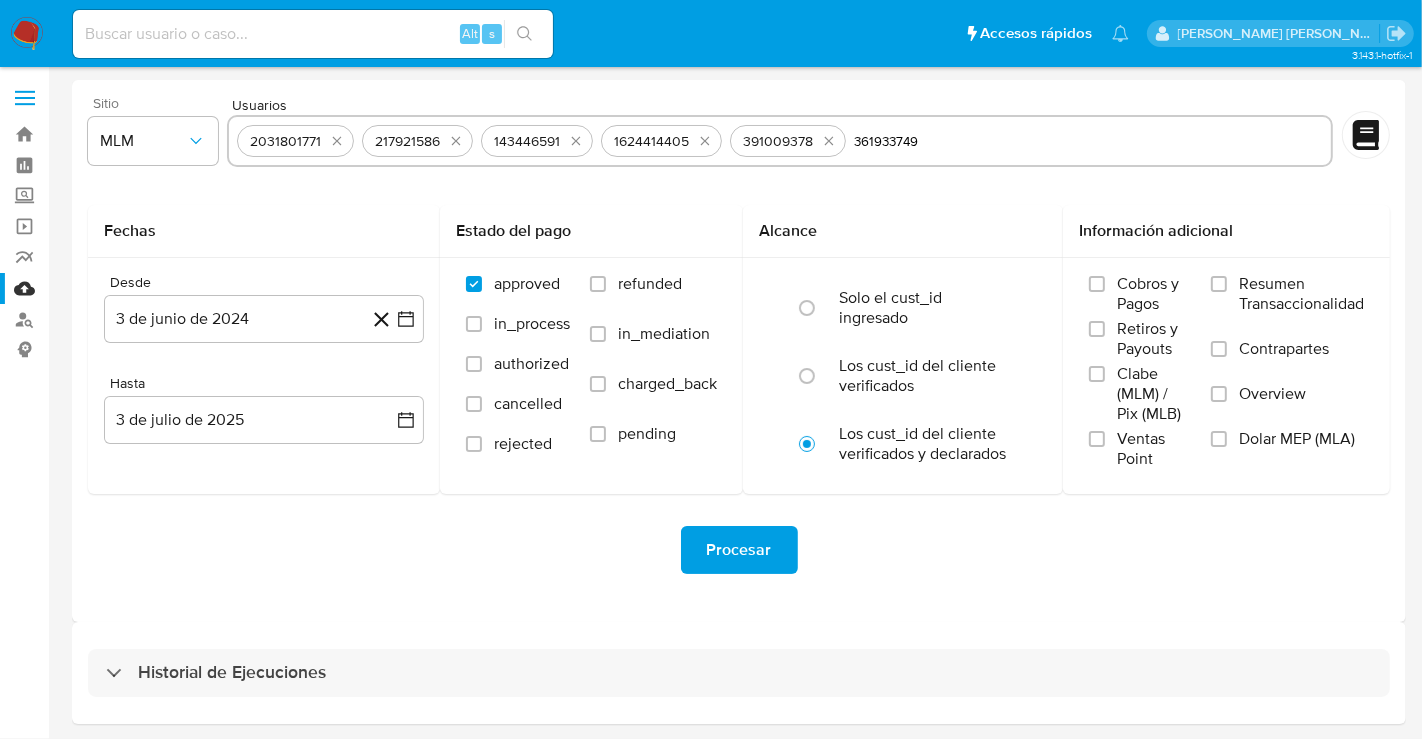 type on "361933749" 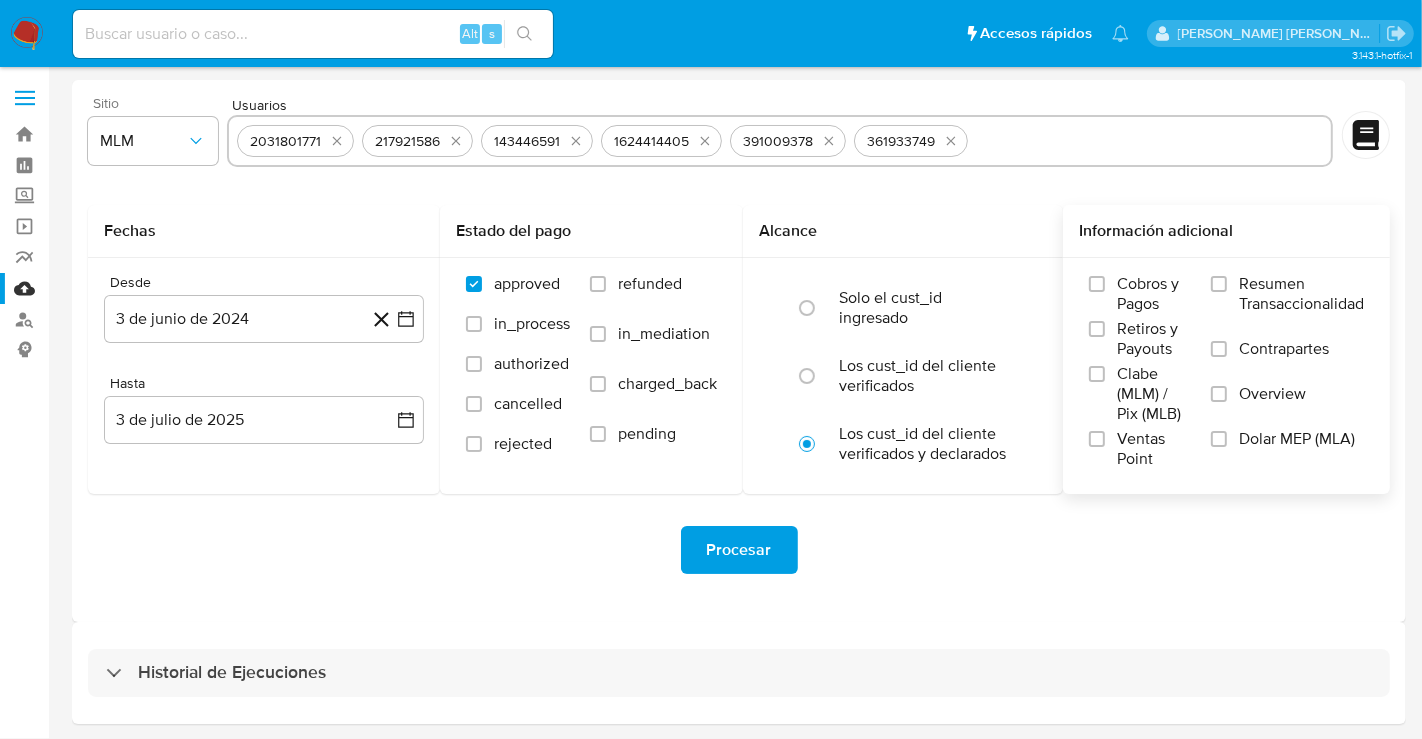 paste on "298929549" 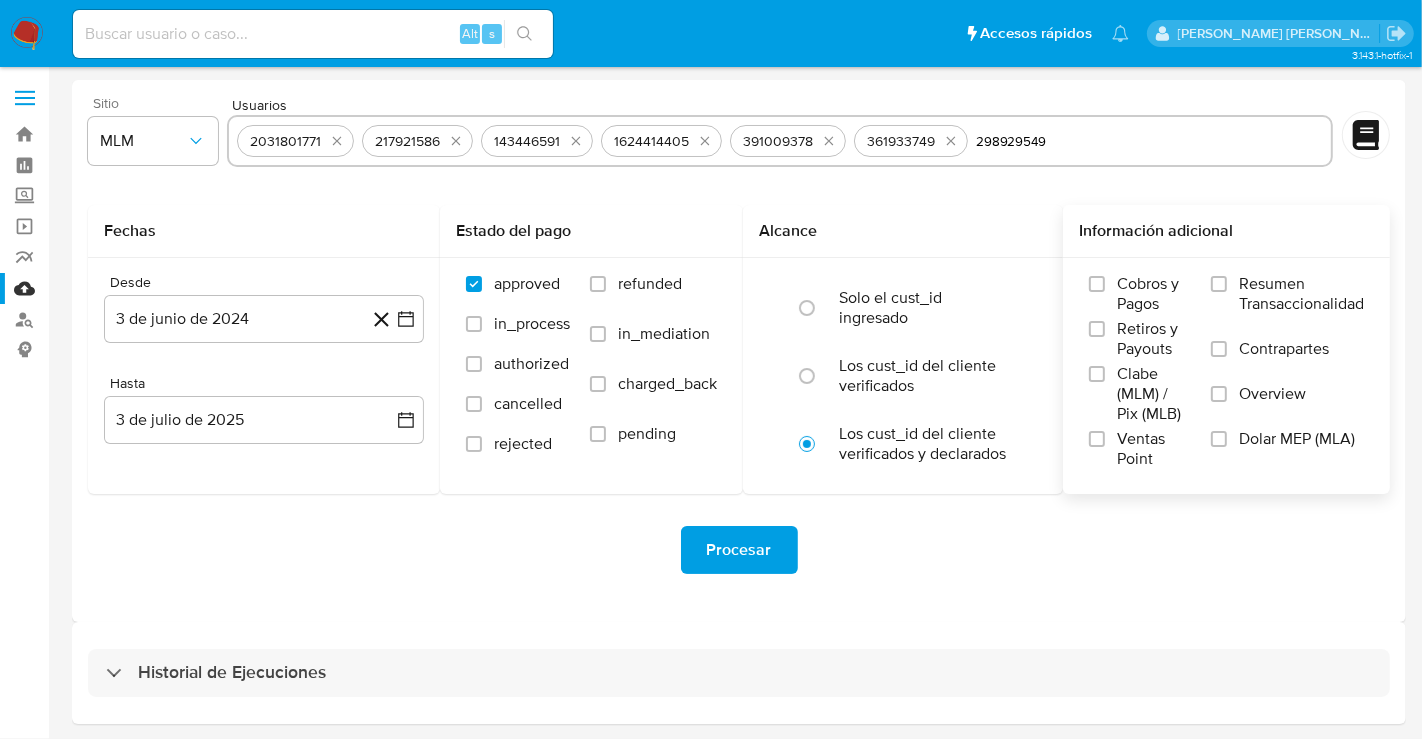 type on "298929549" 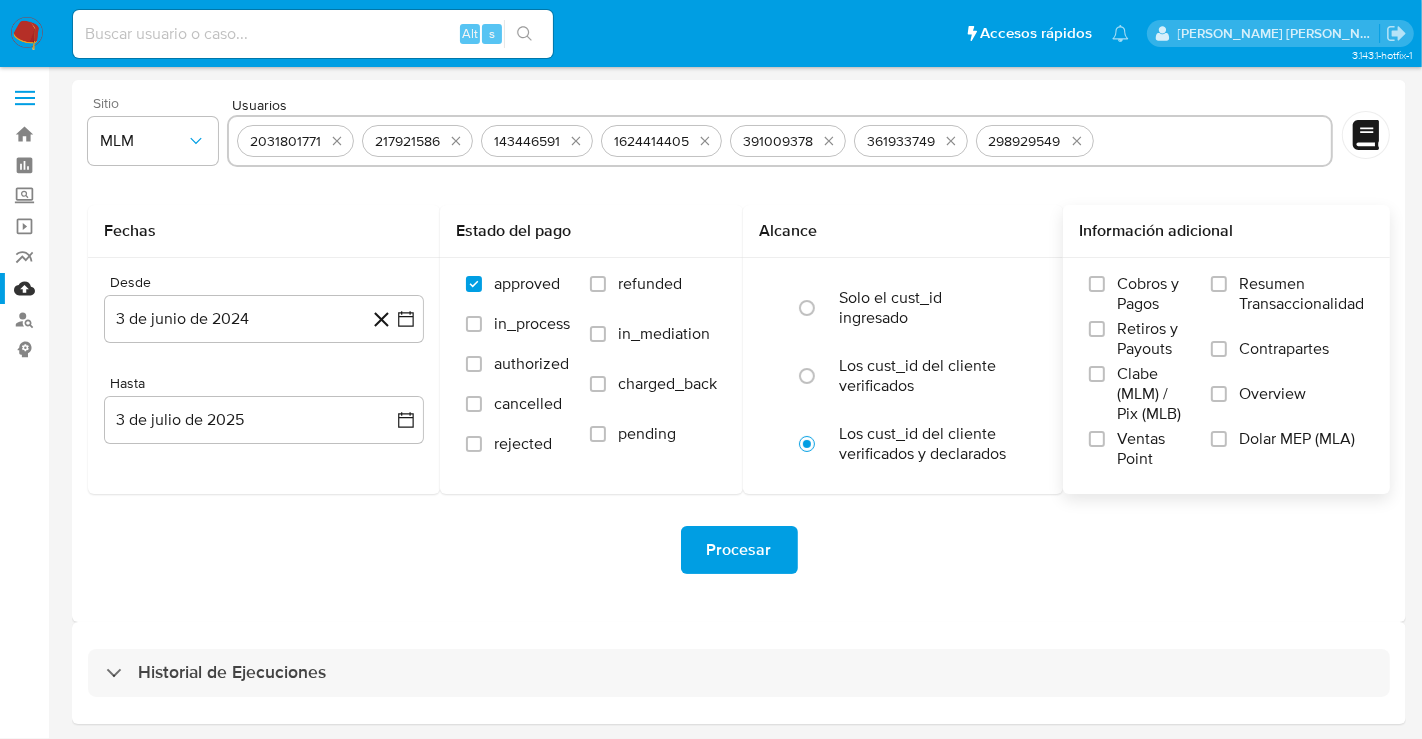paste on "1609852163" 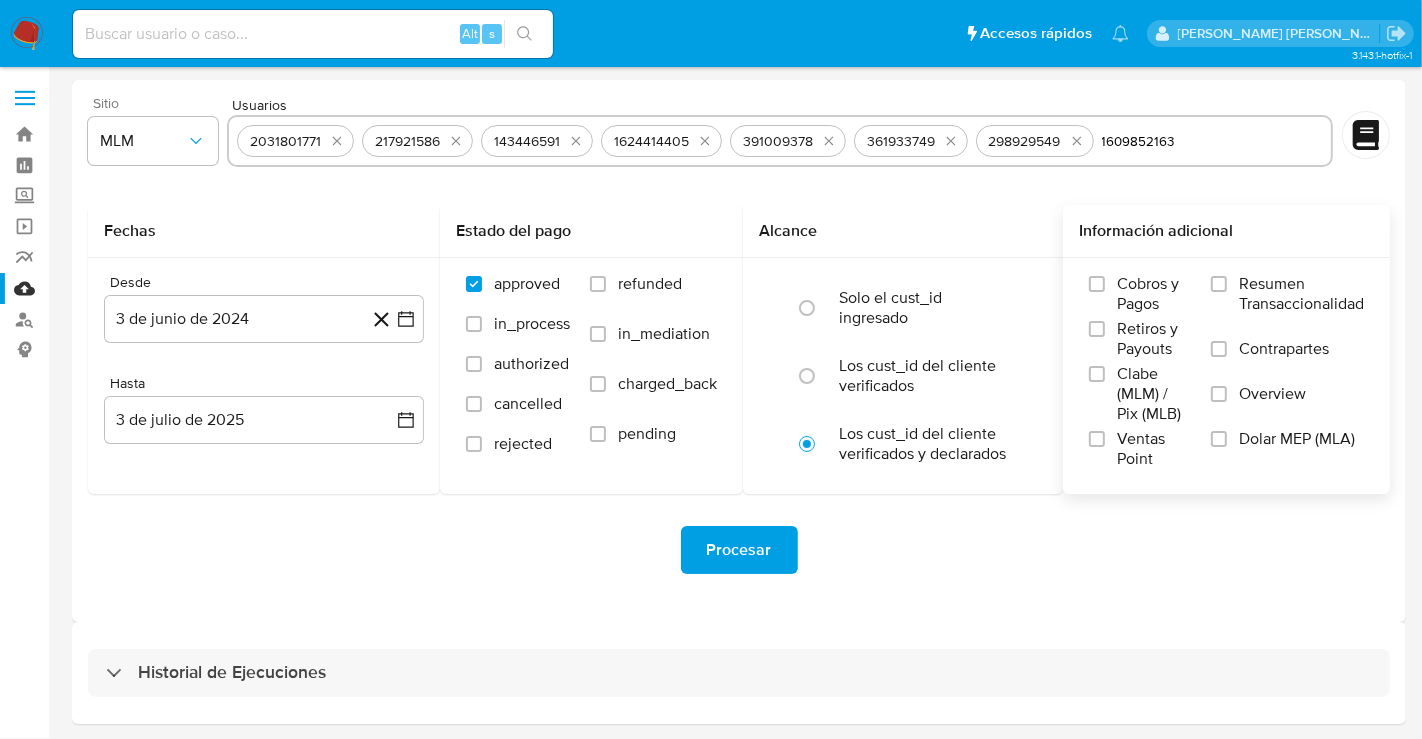 type on "1609852163" 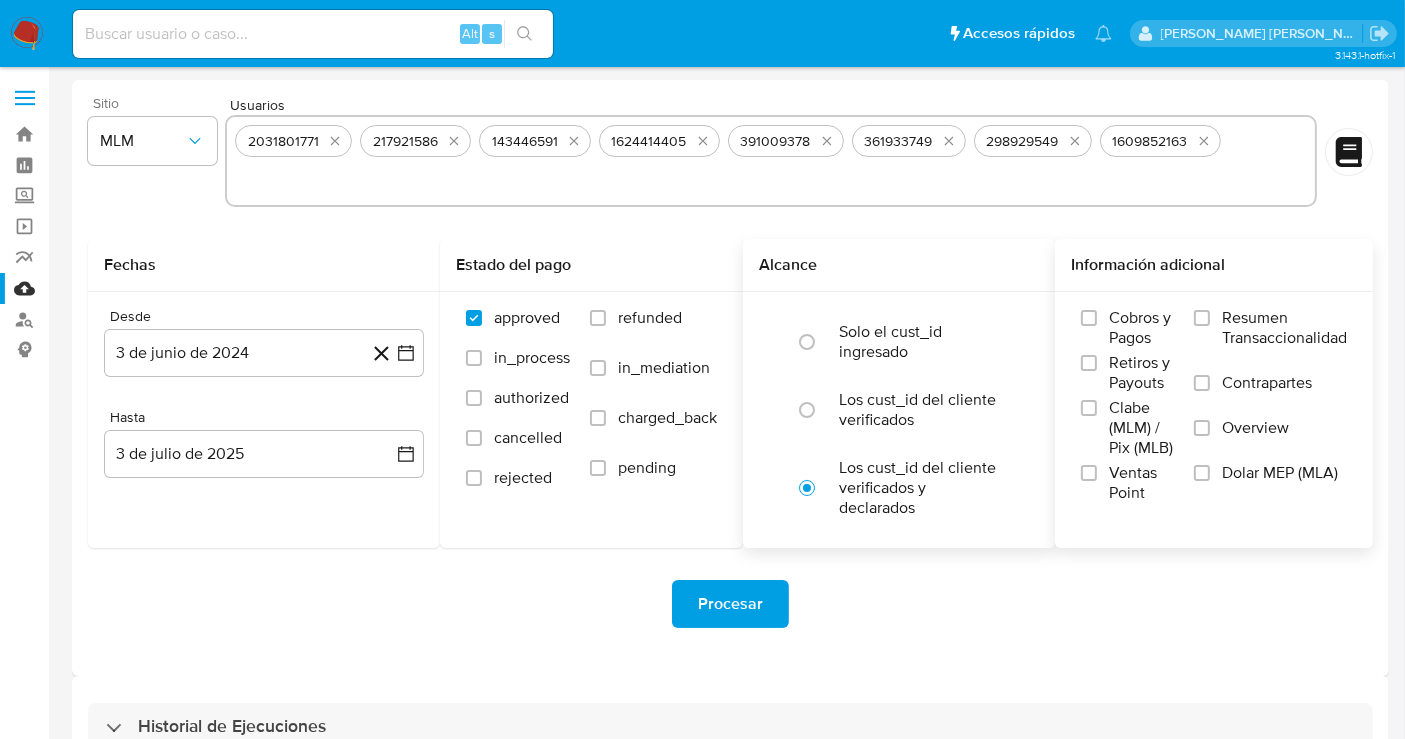 paste on "306091998" 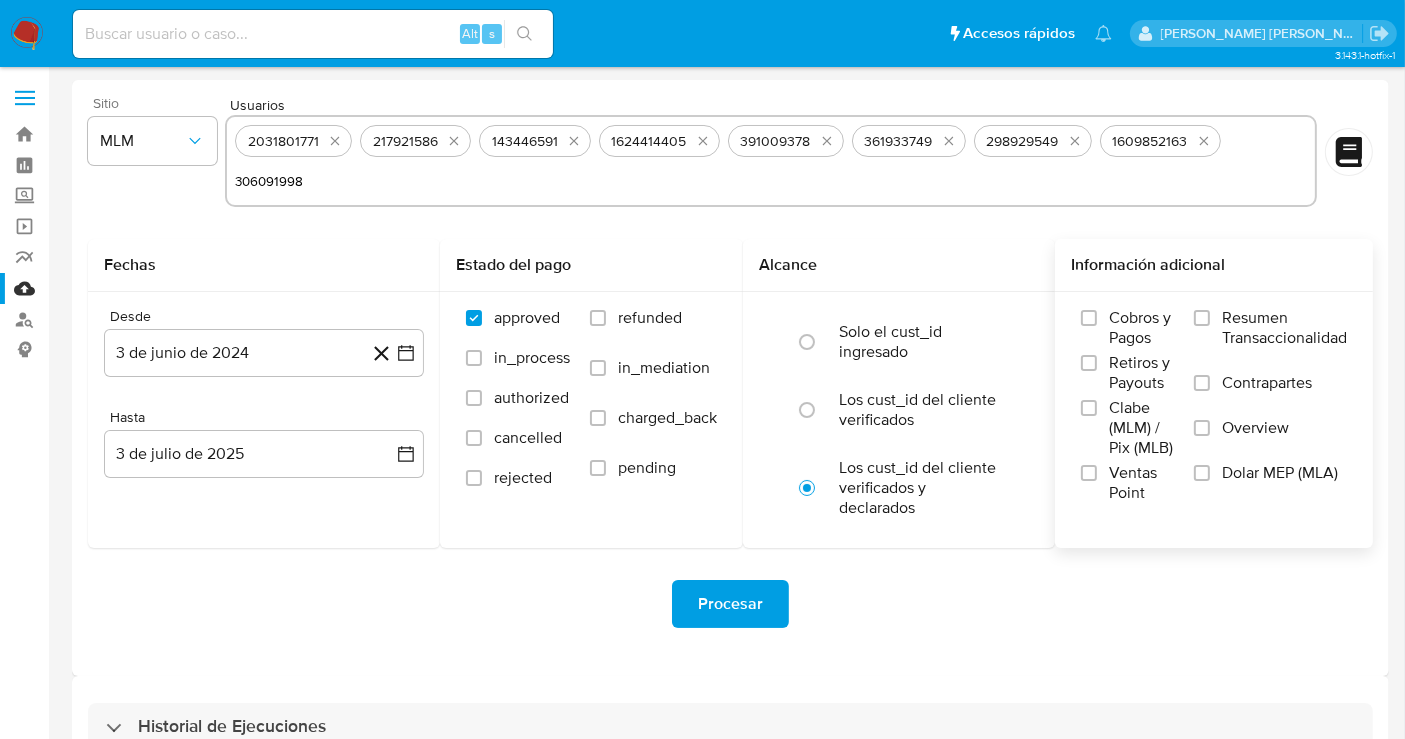 type on "306091998" 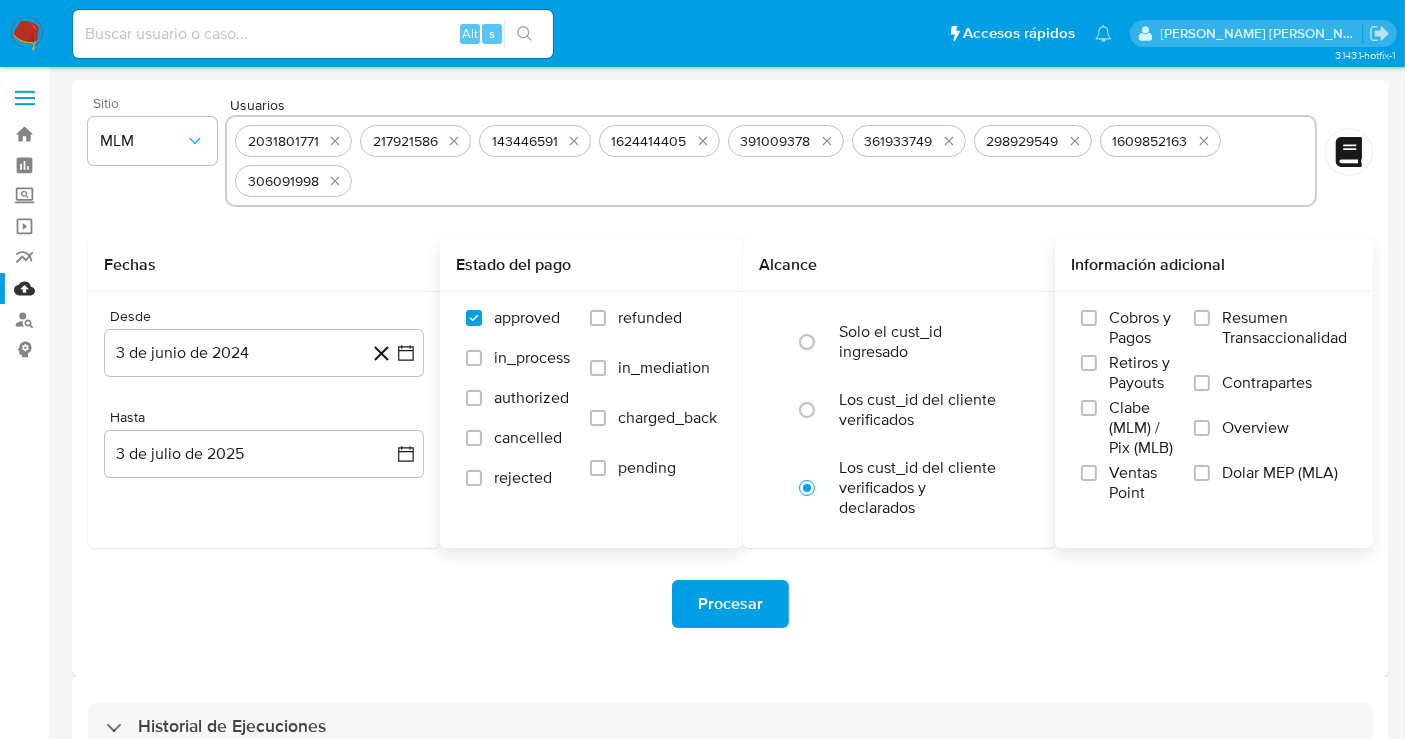 paste on "2428398830" 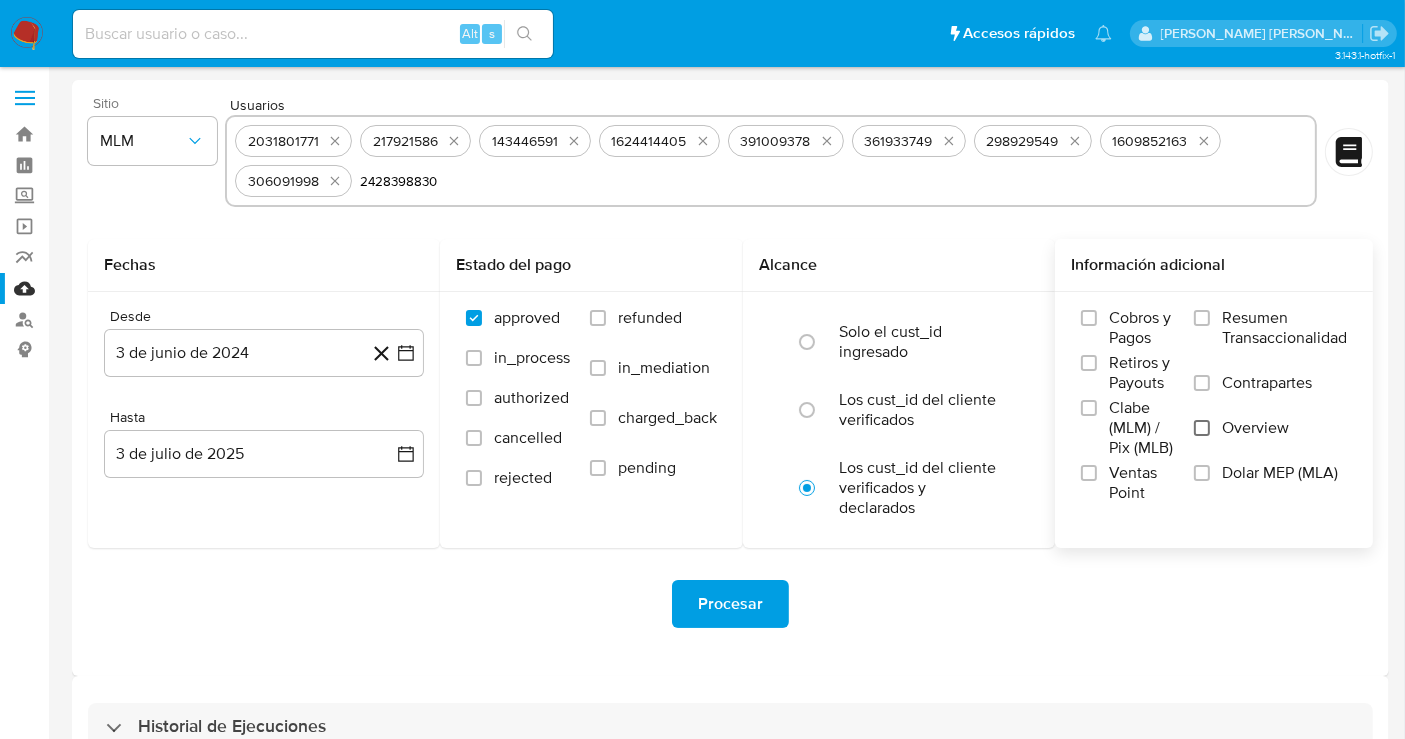type on "2428398830" 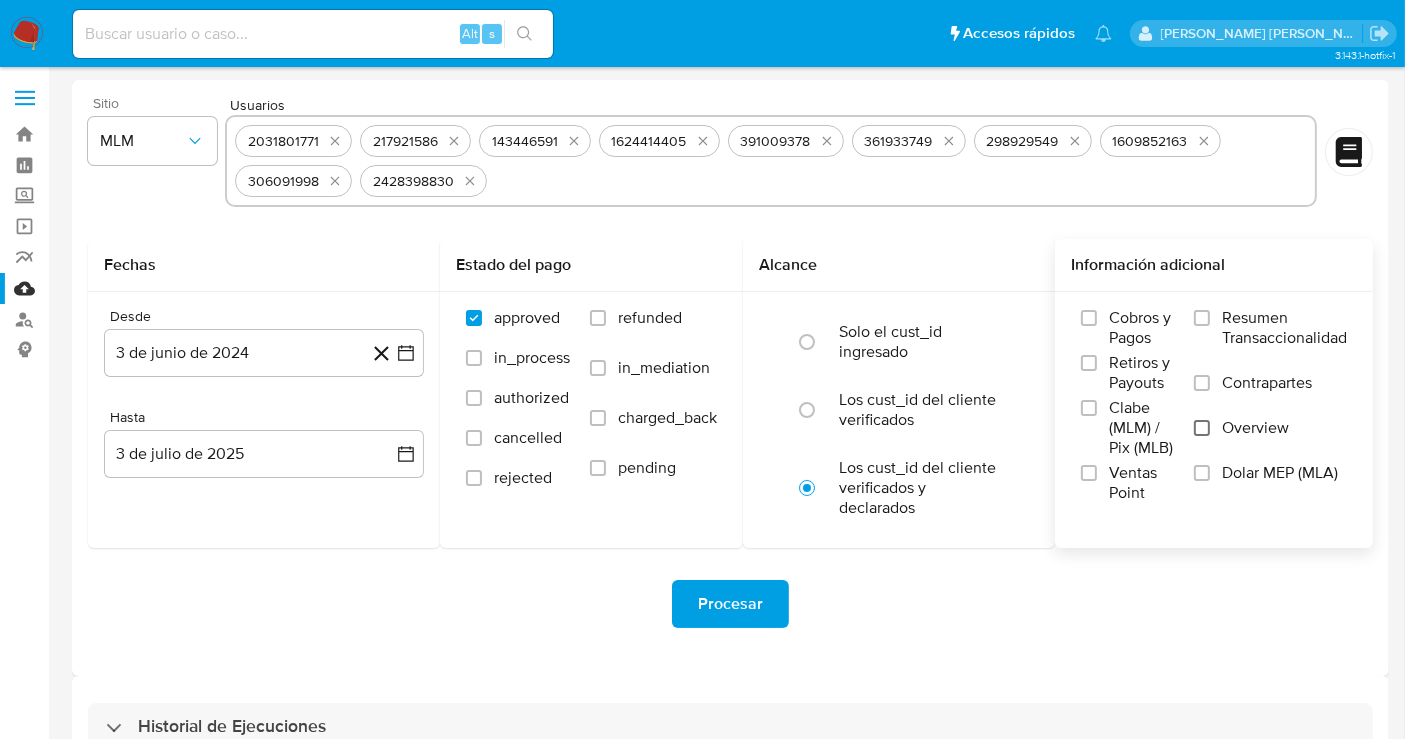 click on "Overview" at bounding box center (1202, 428) 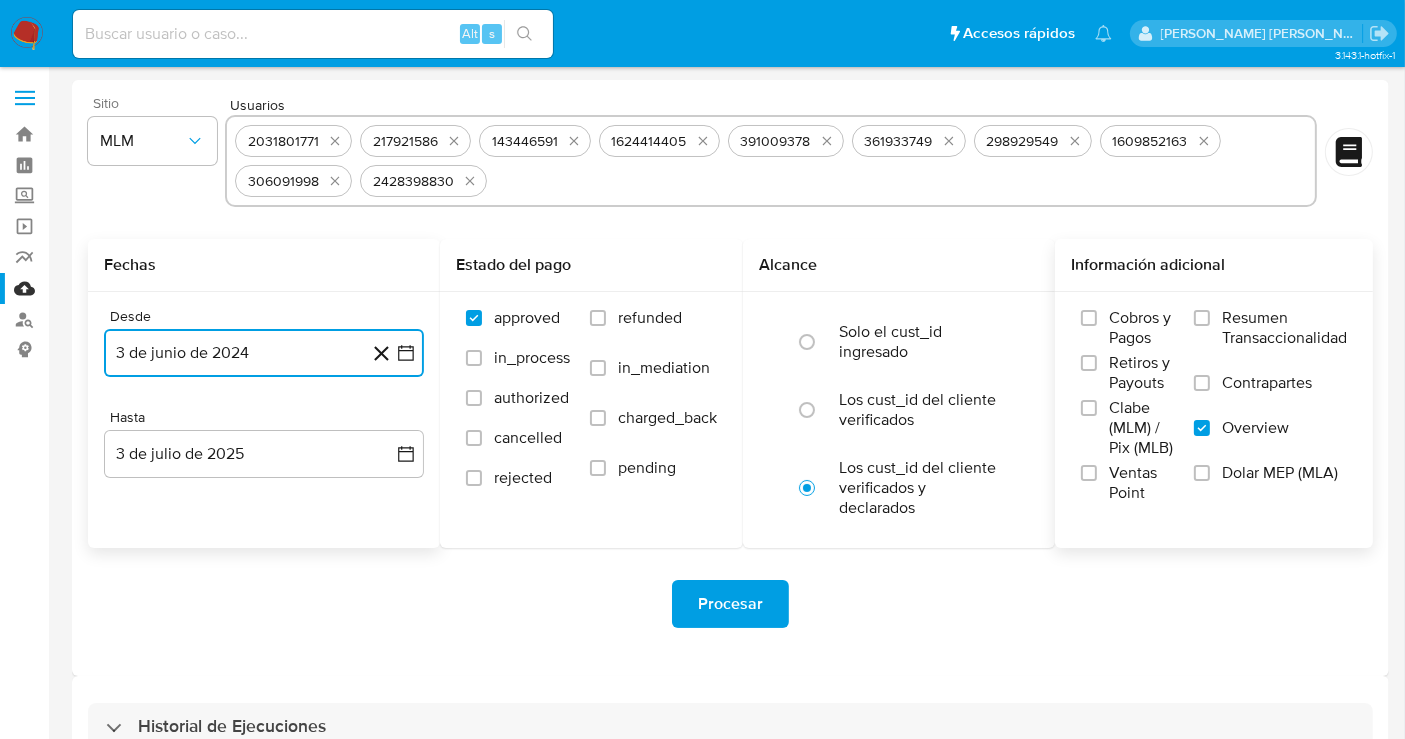 click on "3 de junio de 2024" at bounding box center (264, 353) 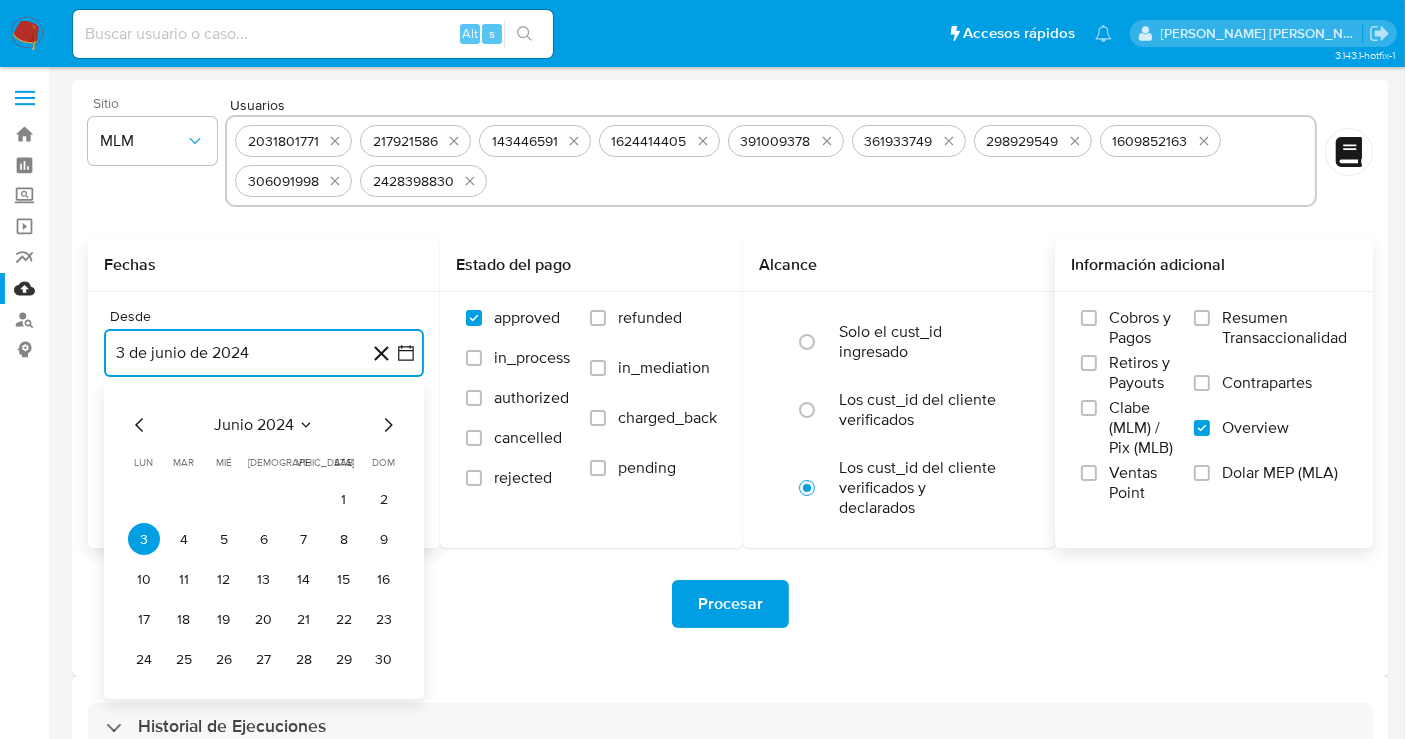 click 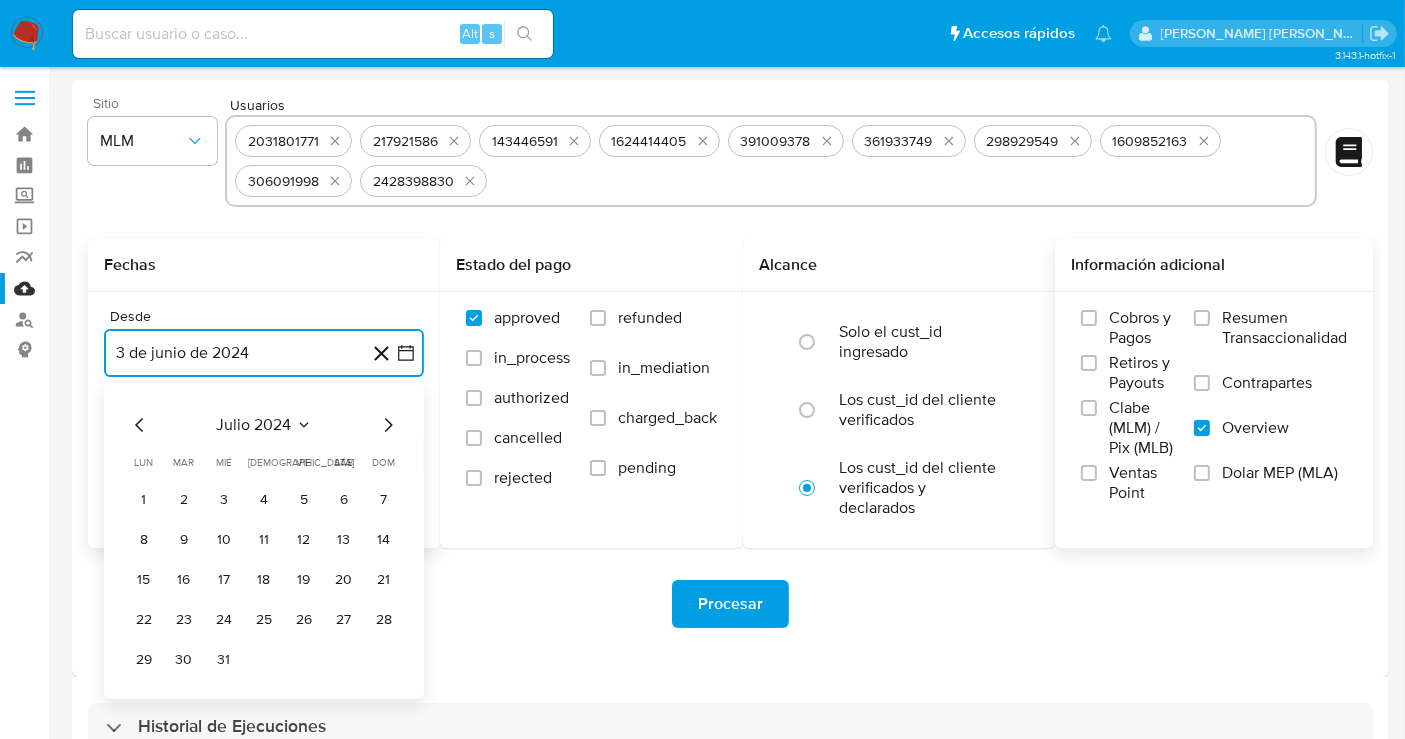 click 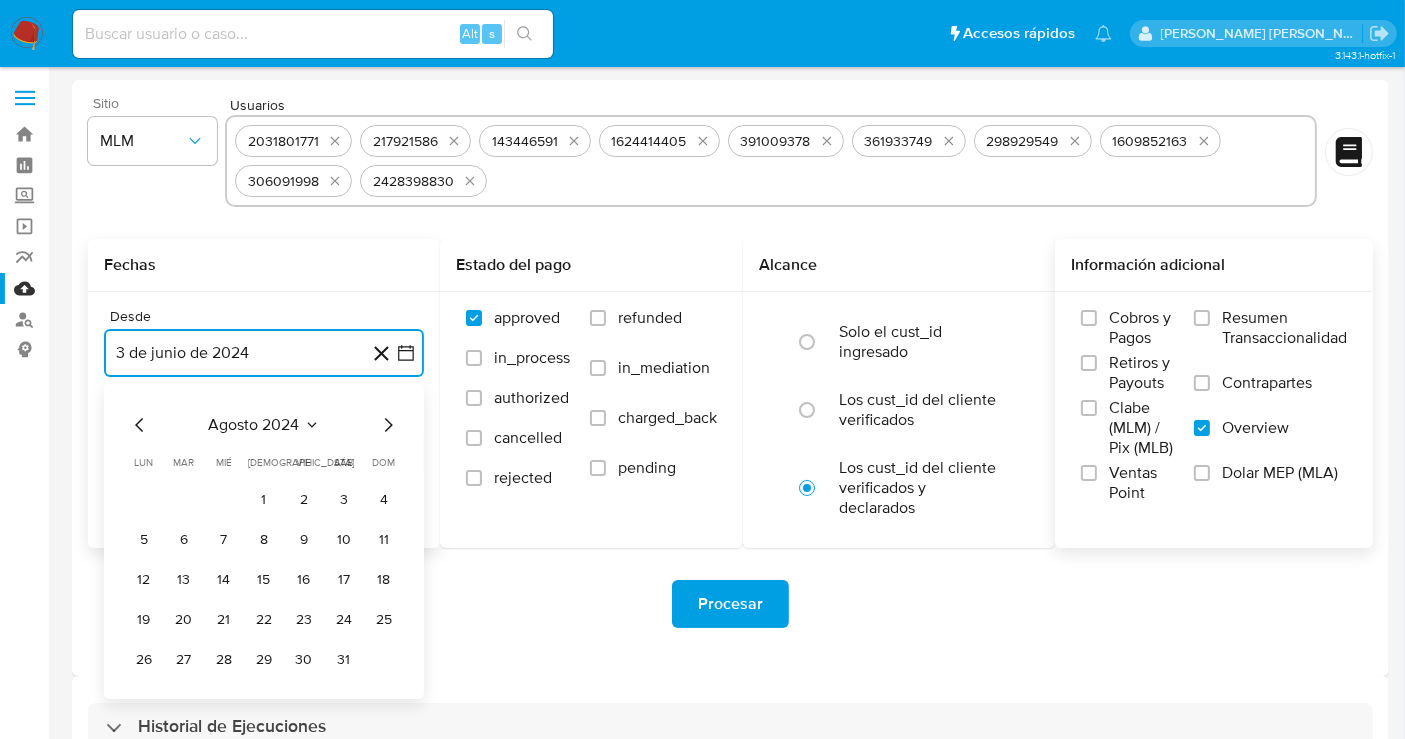 click 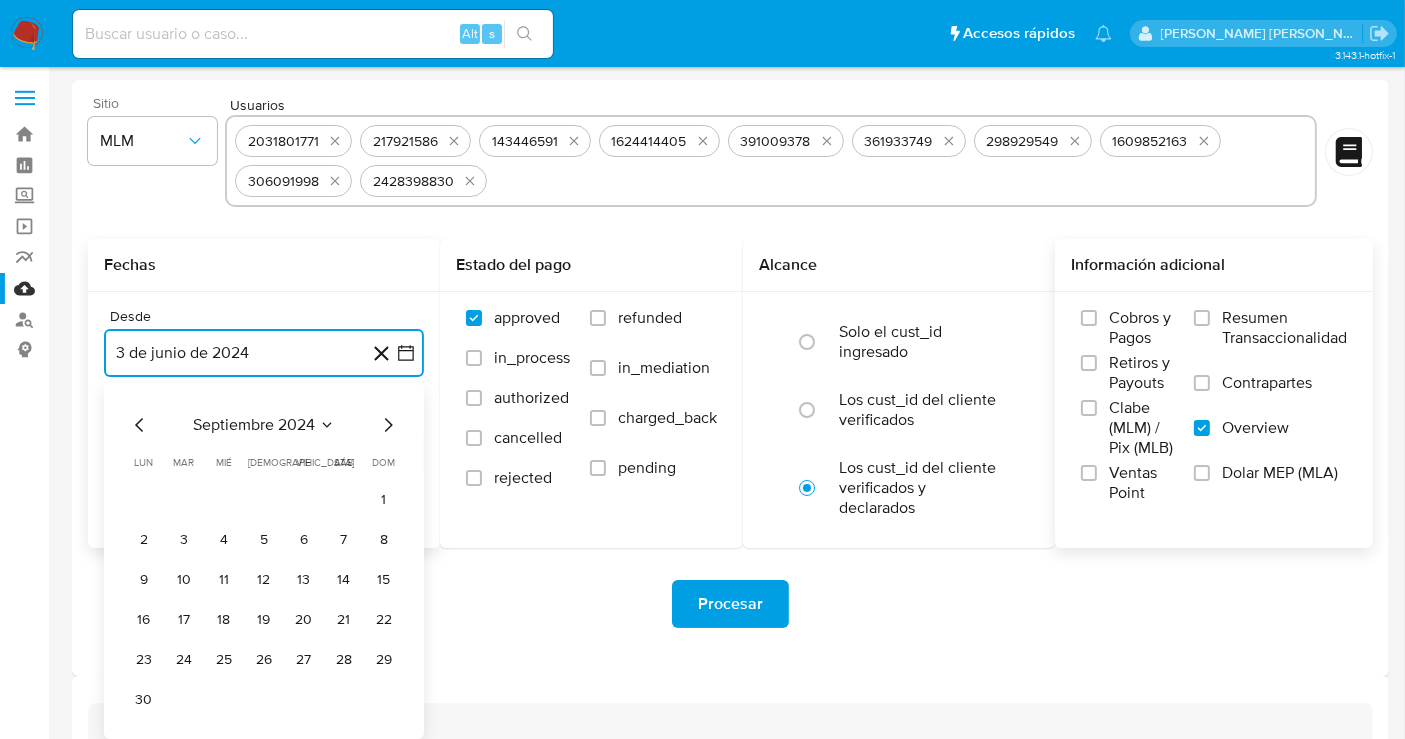 click 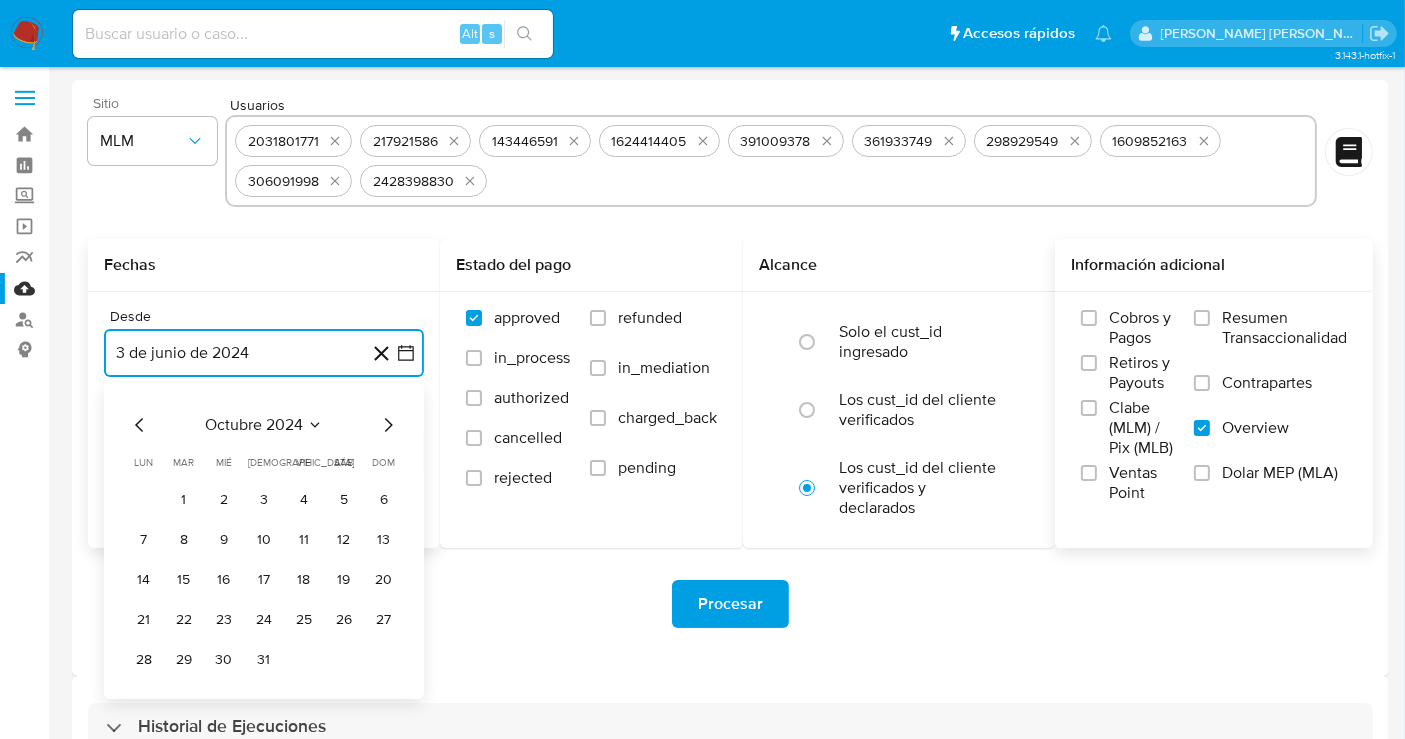 click 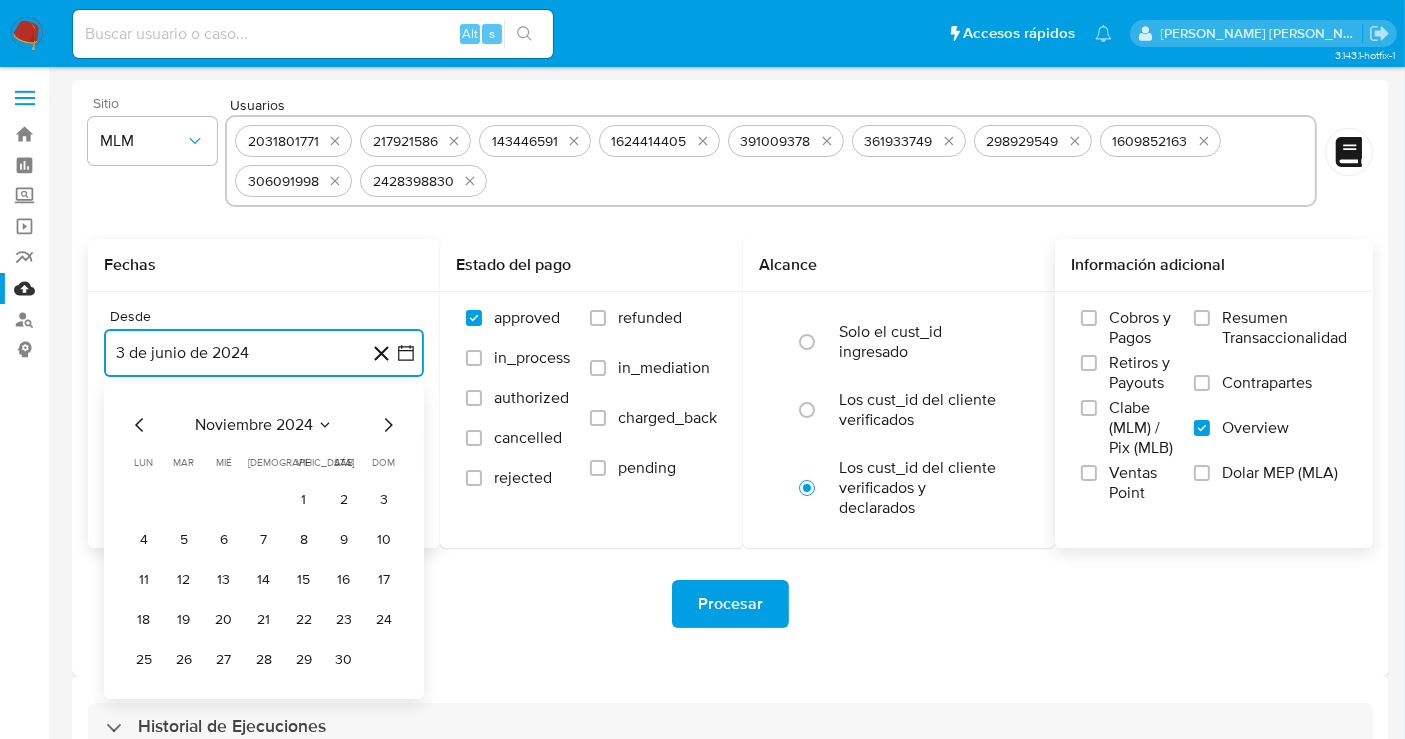 click 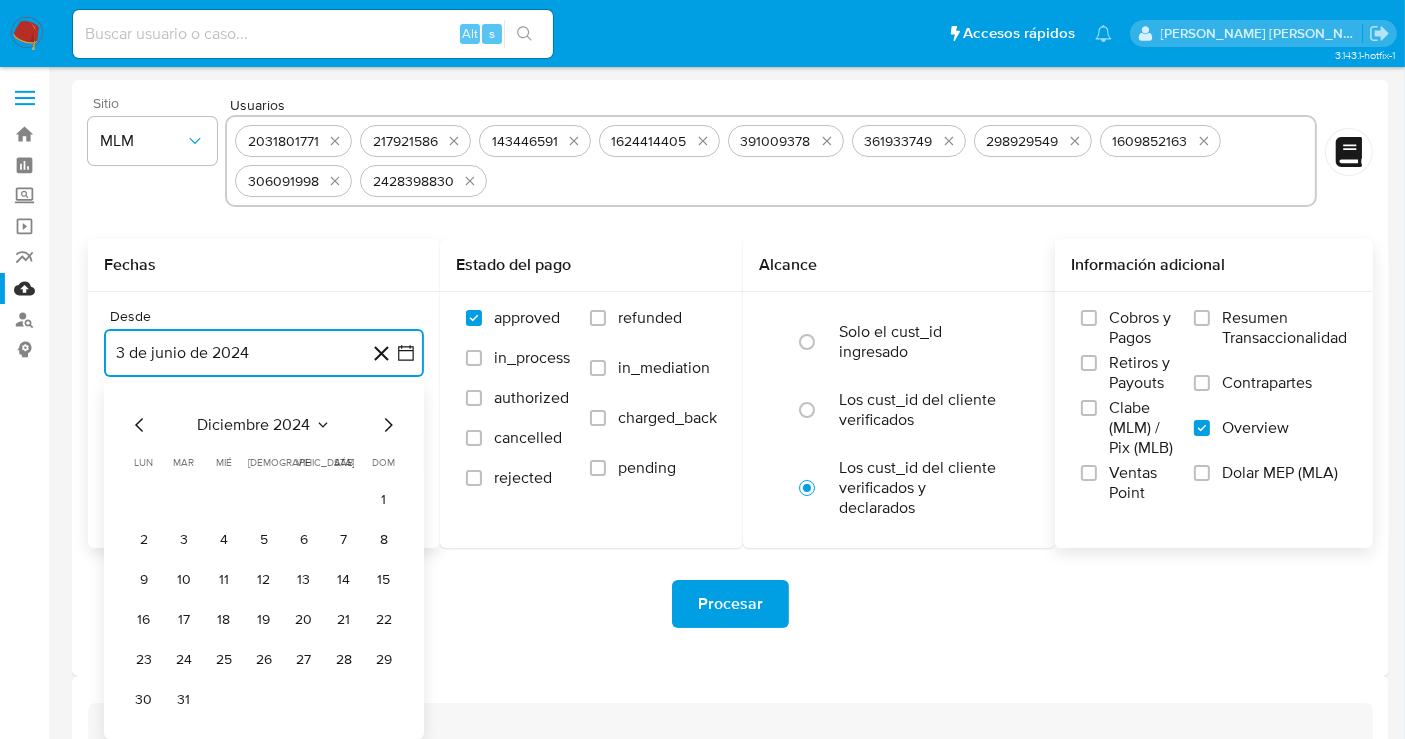 click 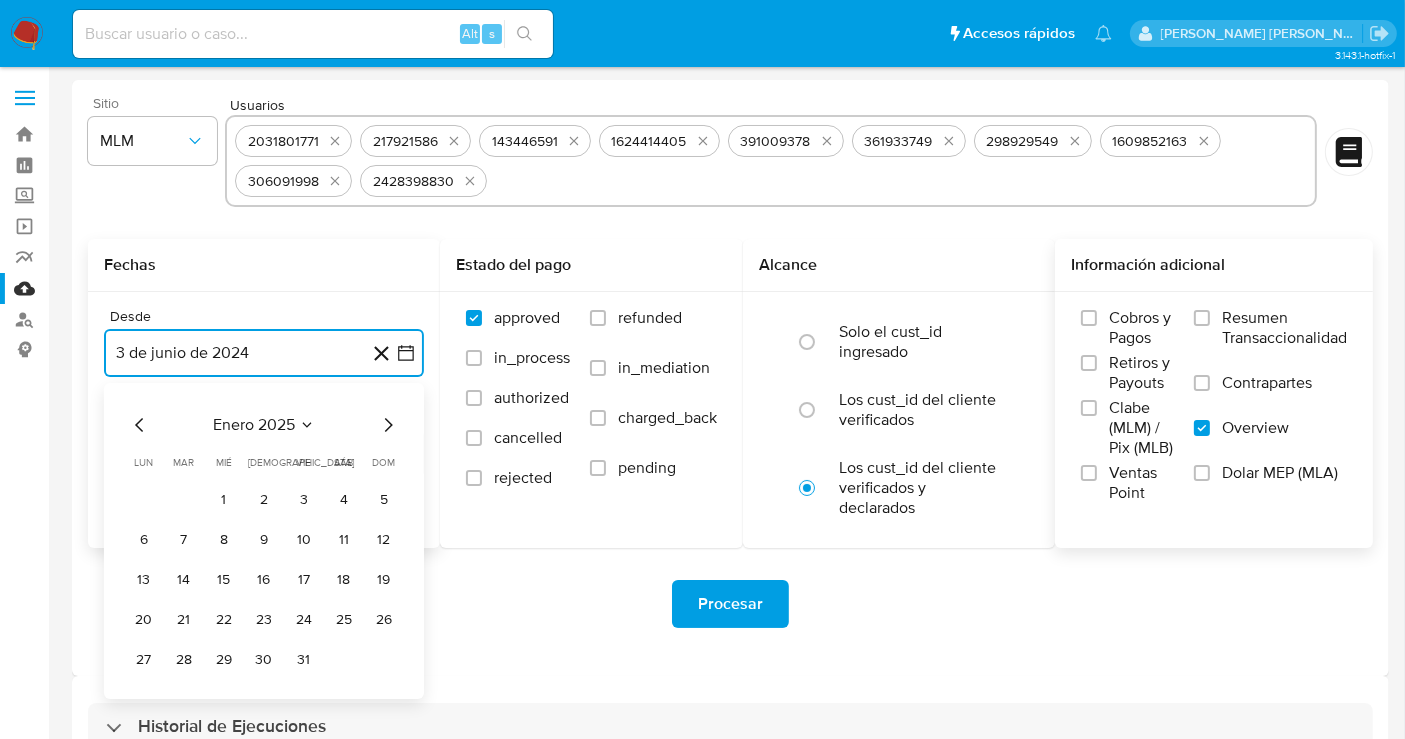 click 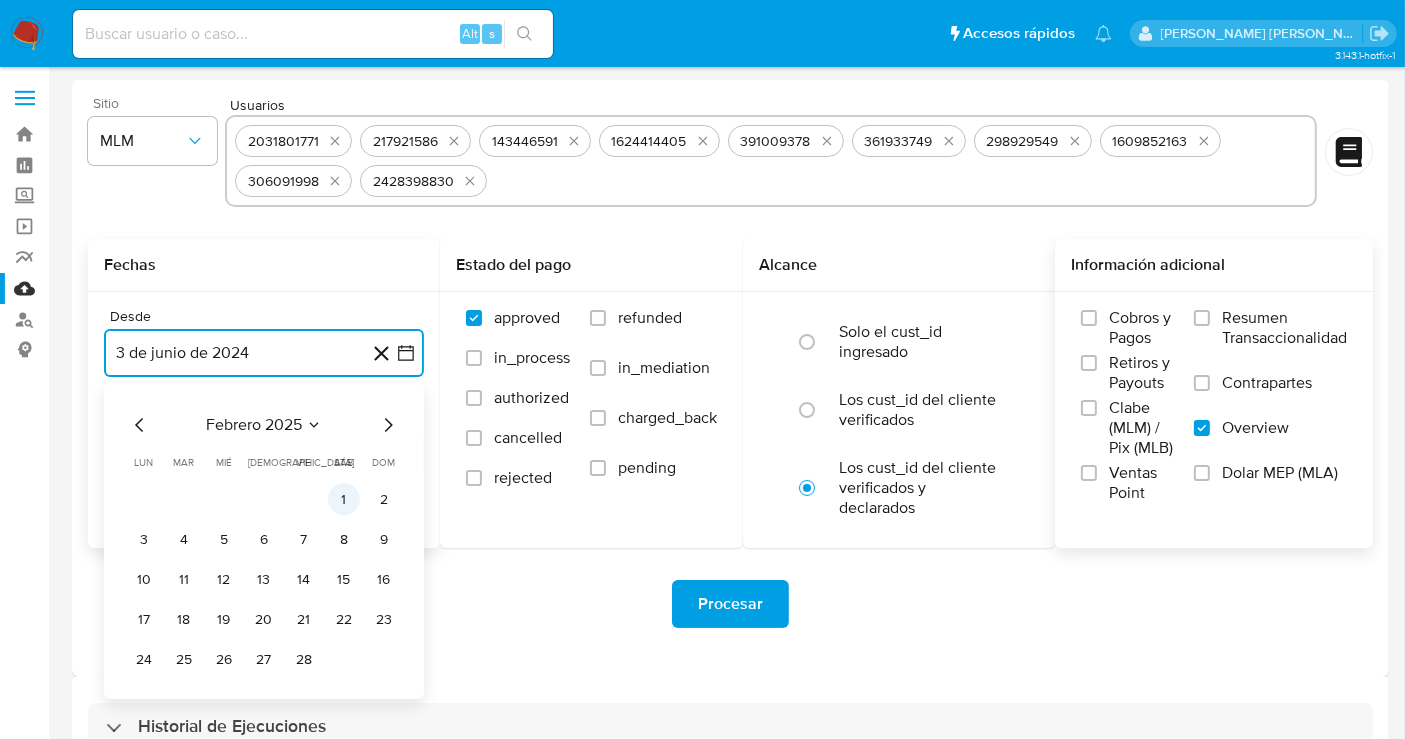 click on "1" at bounding box center [344, 499] 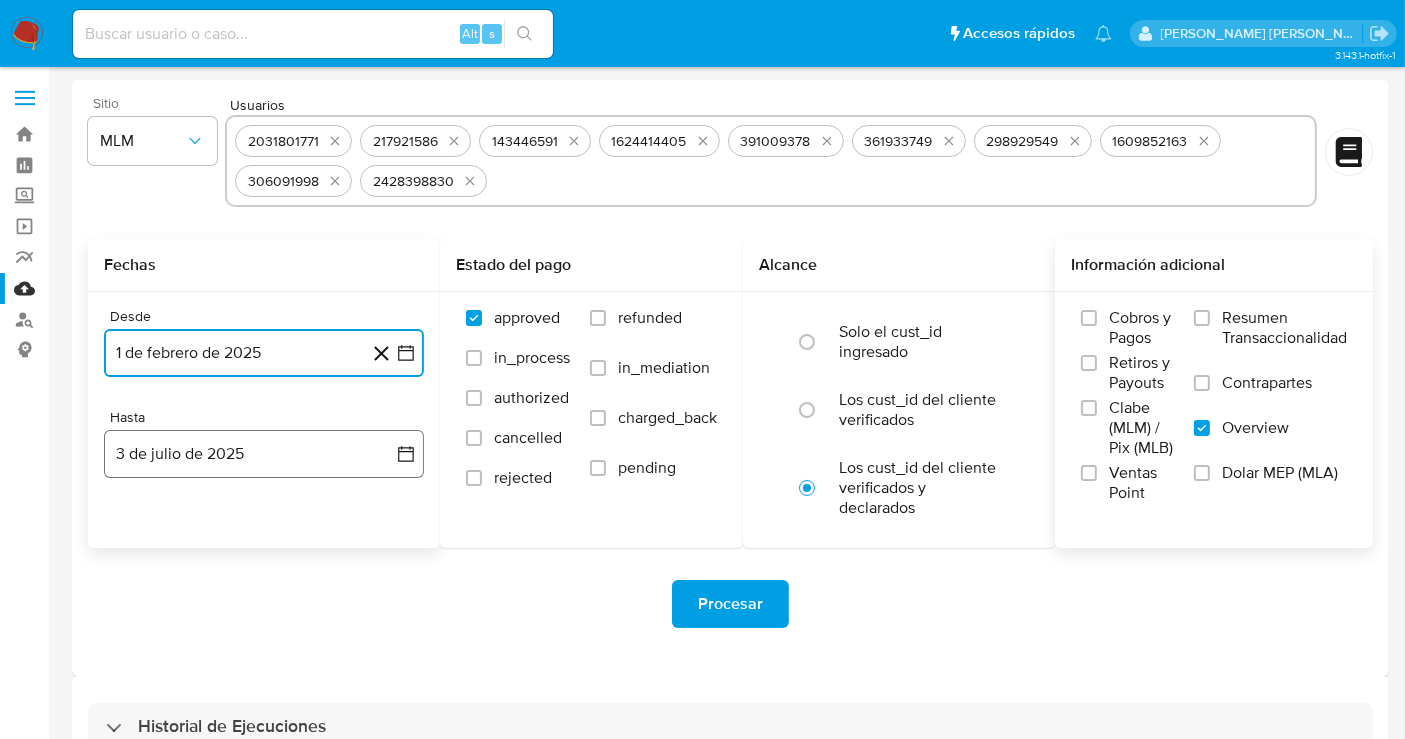 click on "3 de julio de 2025" at bounding box center (264, 454) 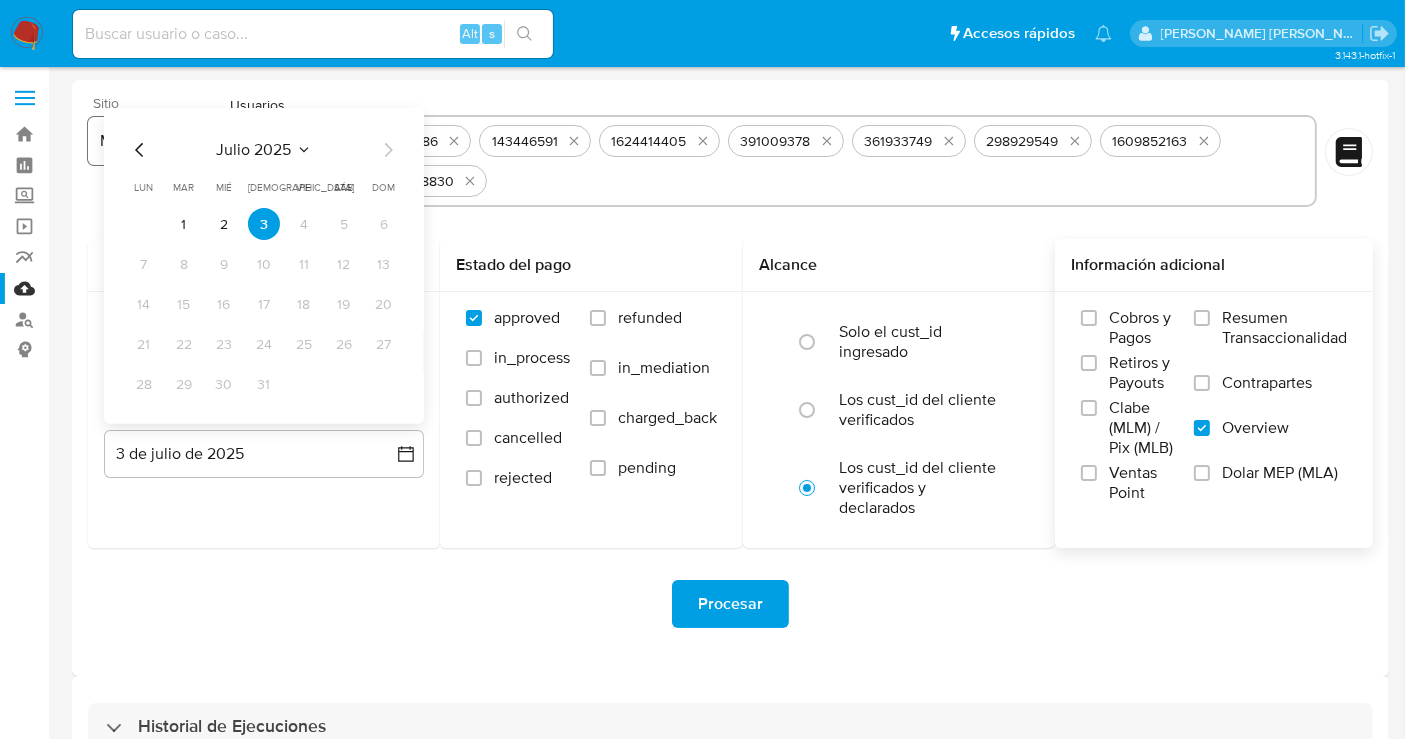 click 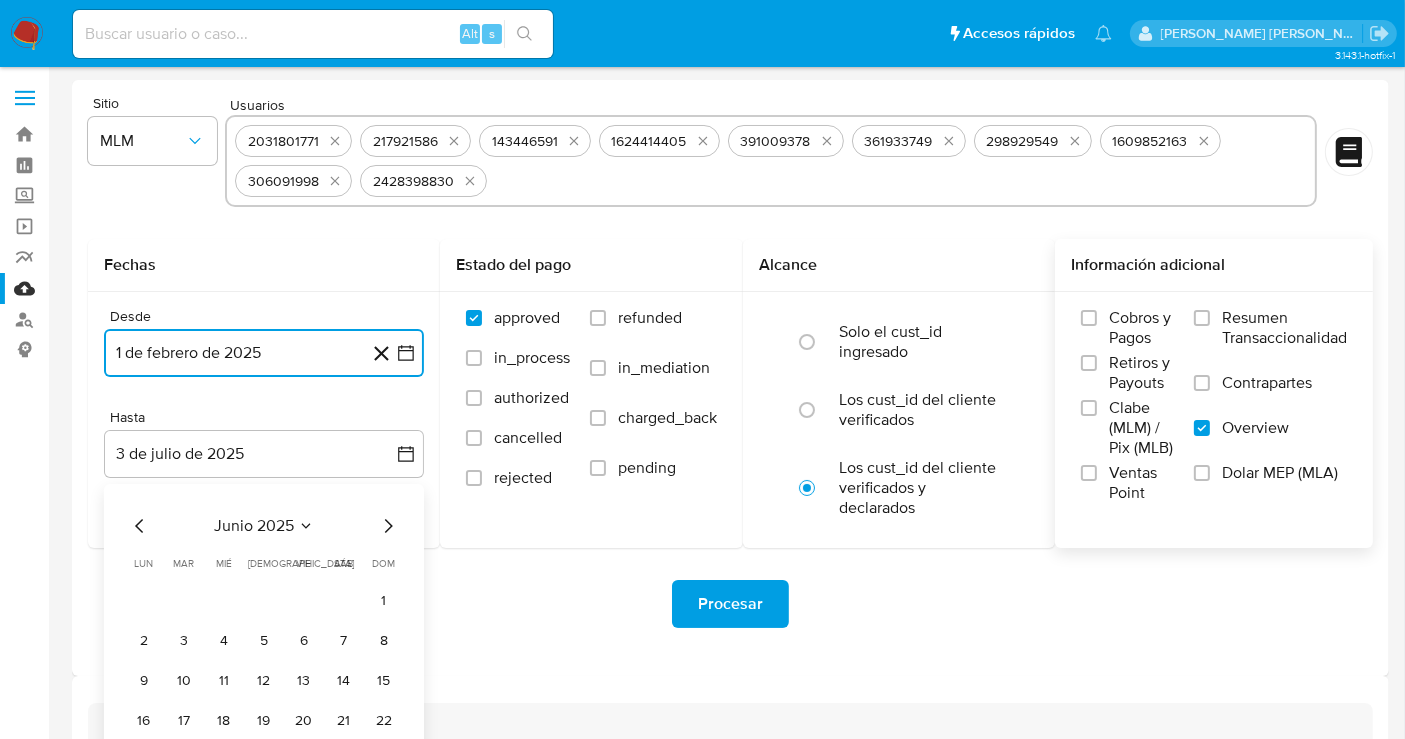 scroll, scrollTop: 50, scrollLeft: 0, axis: vertical 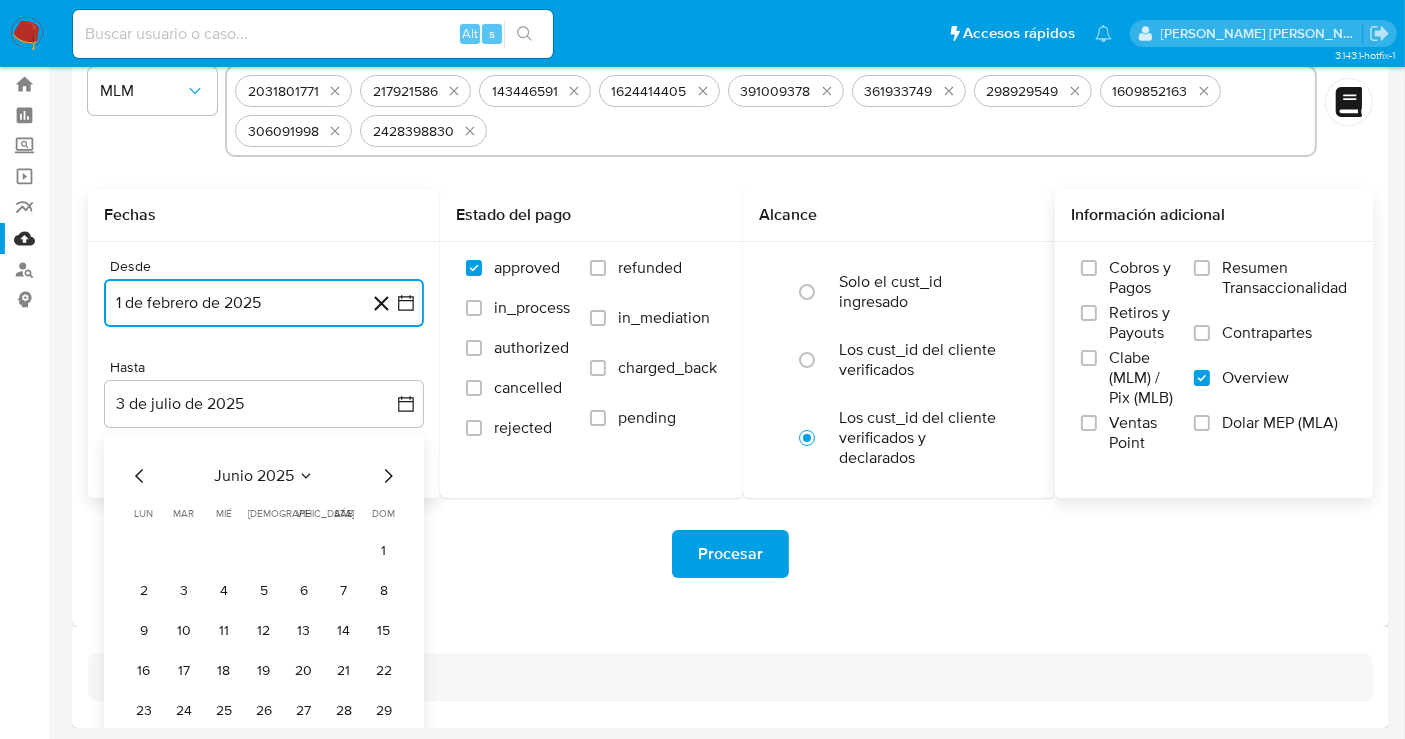type 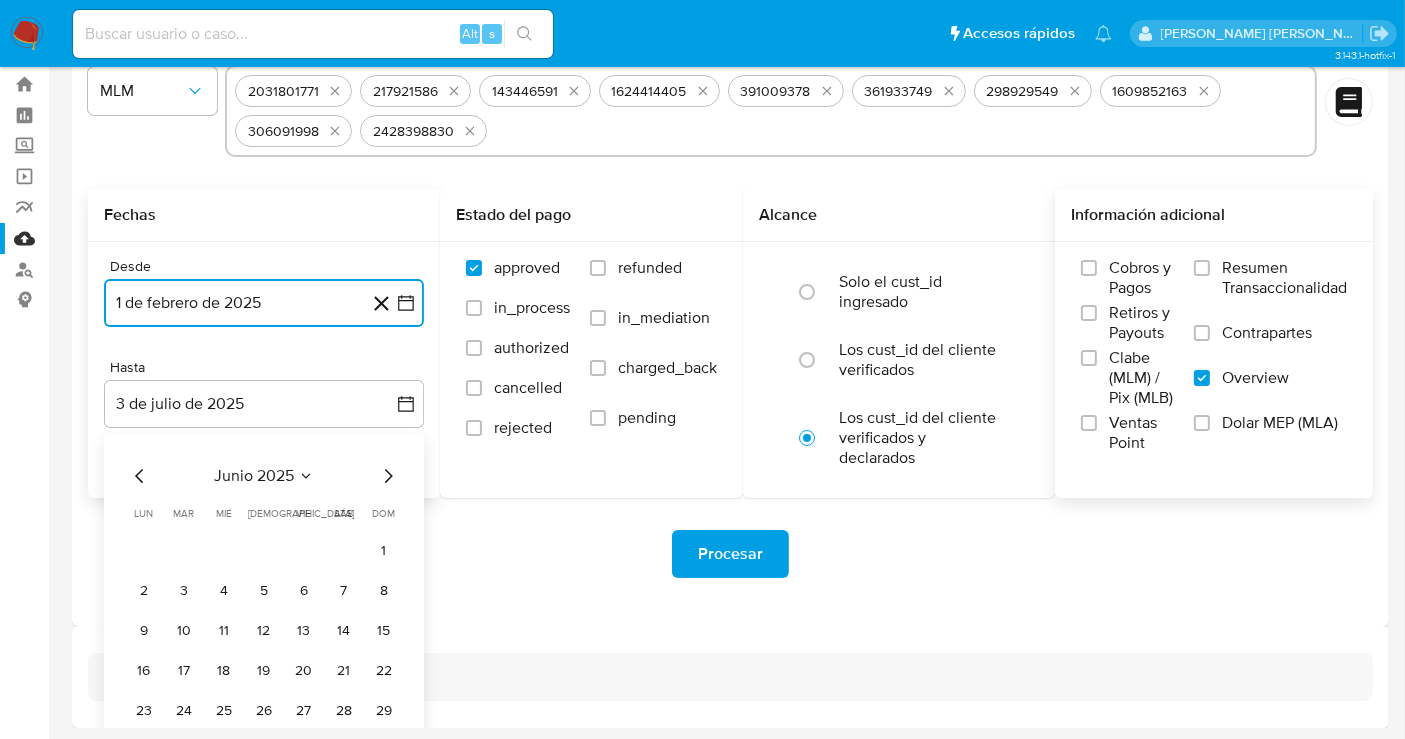scroll, scrollTop: 0, scrollLeft: 0, axis: both 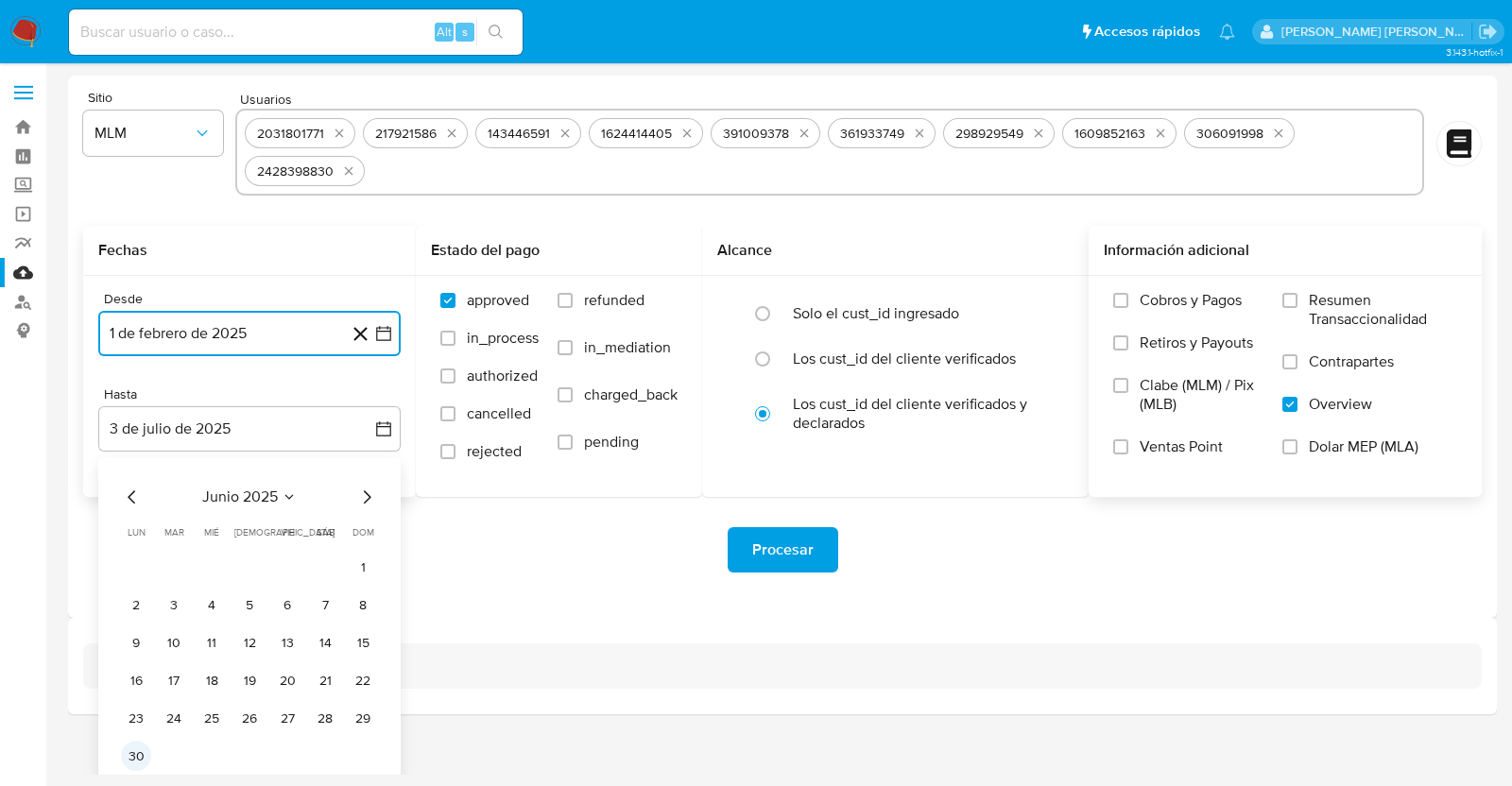 click on "30" at bounding box center [136, 756] 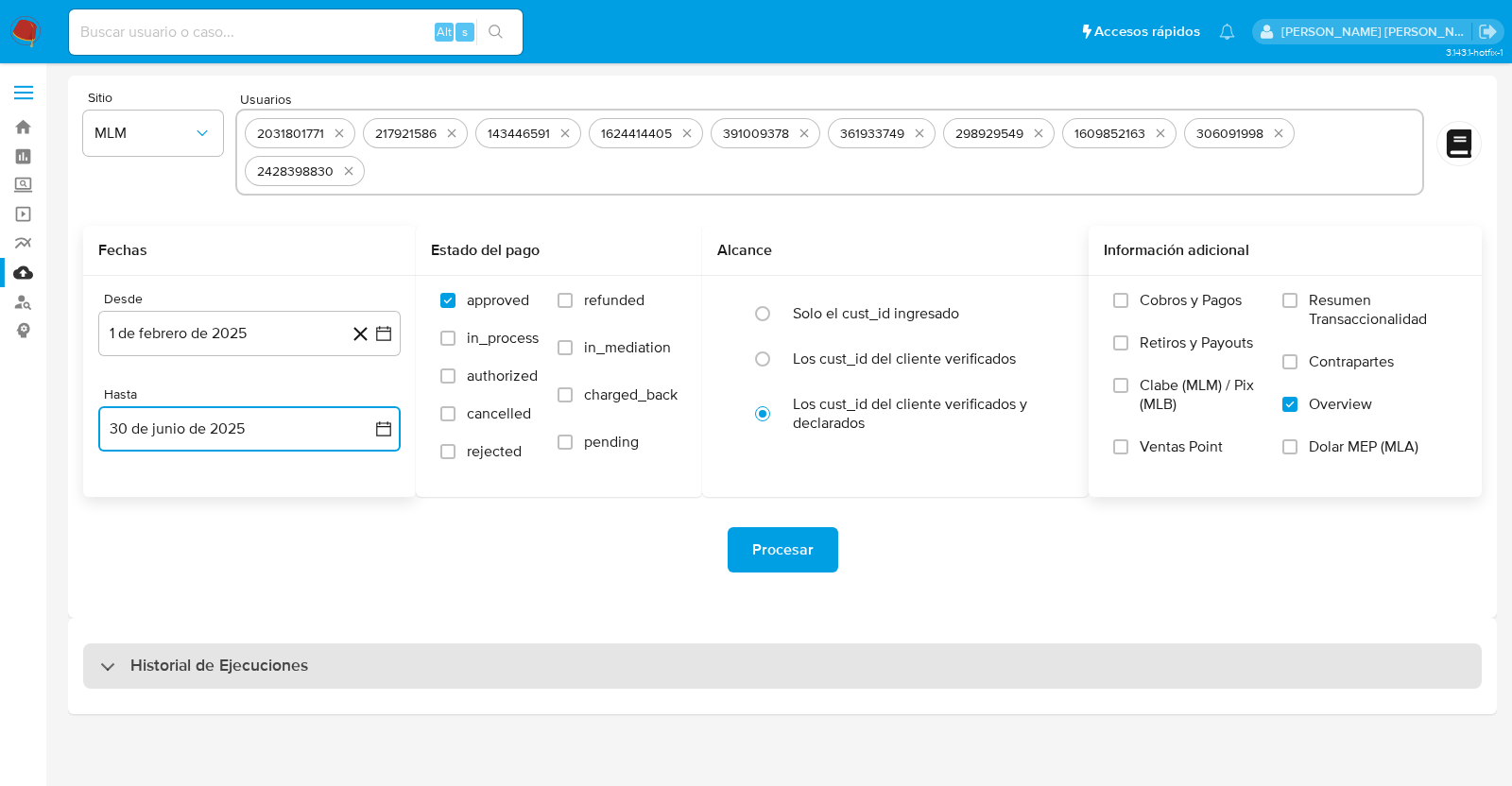 type 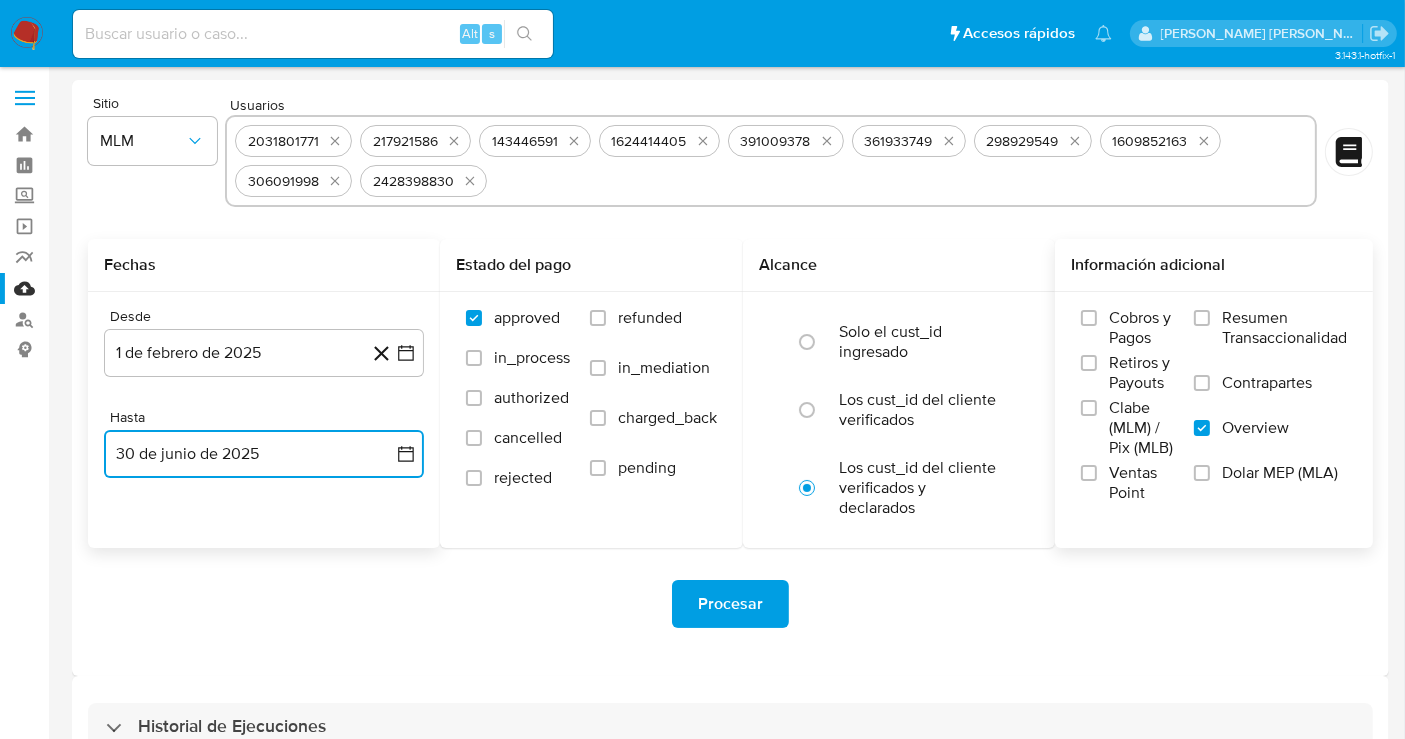 click on "30 de junio de 2025" at bounding box center (264, 454) 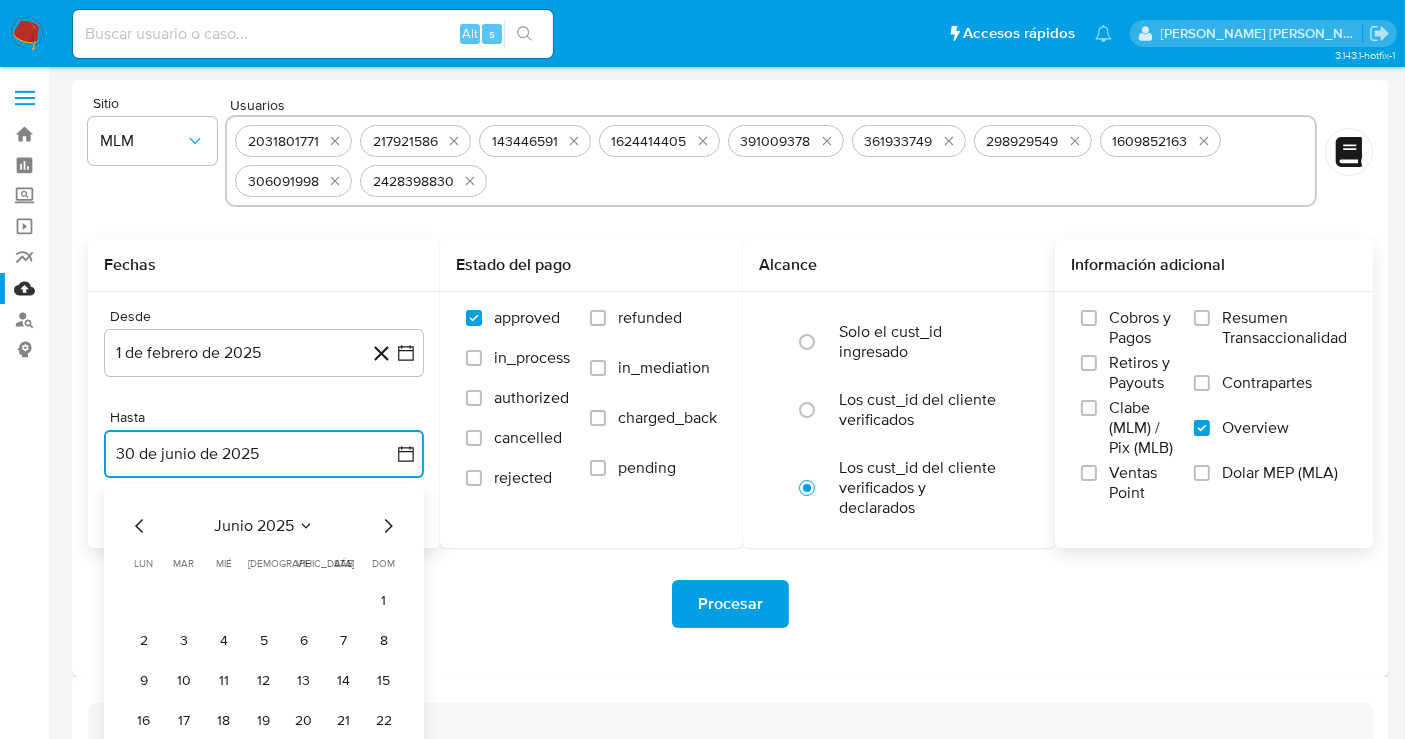 click 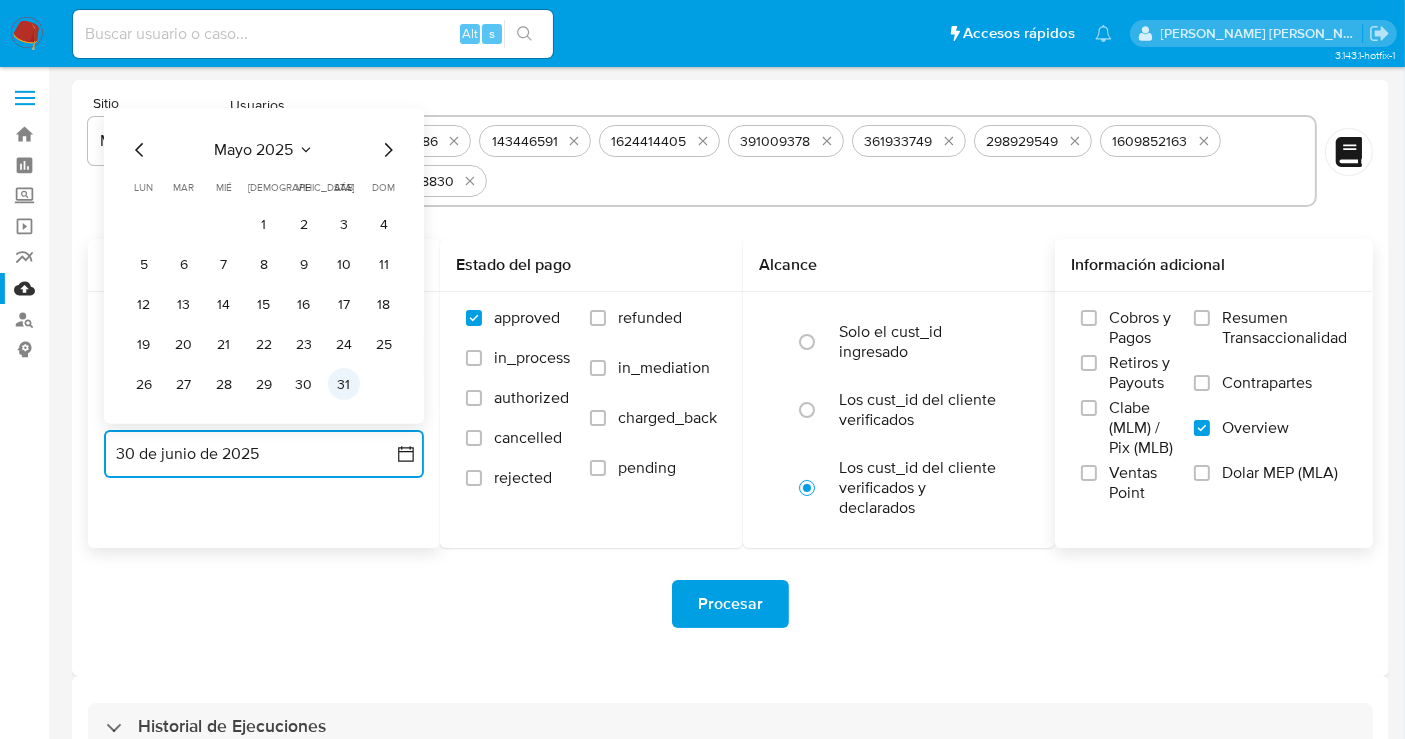 click on "31" at bounding box center (344, 384) 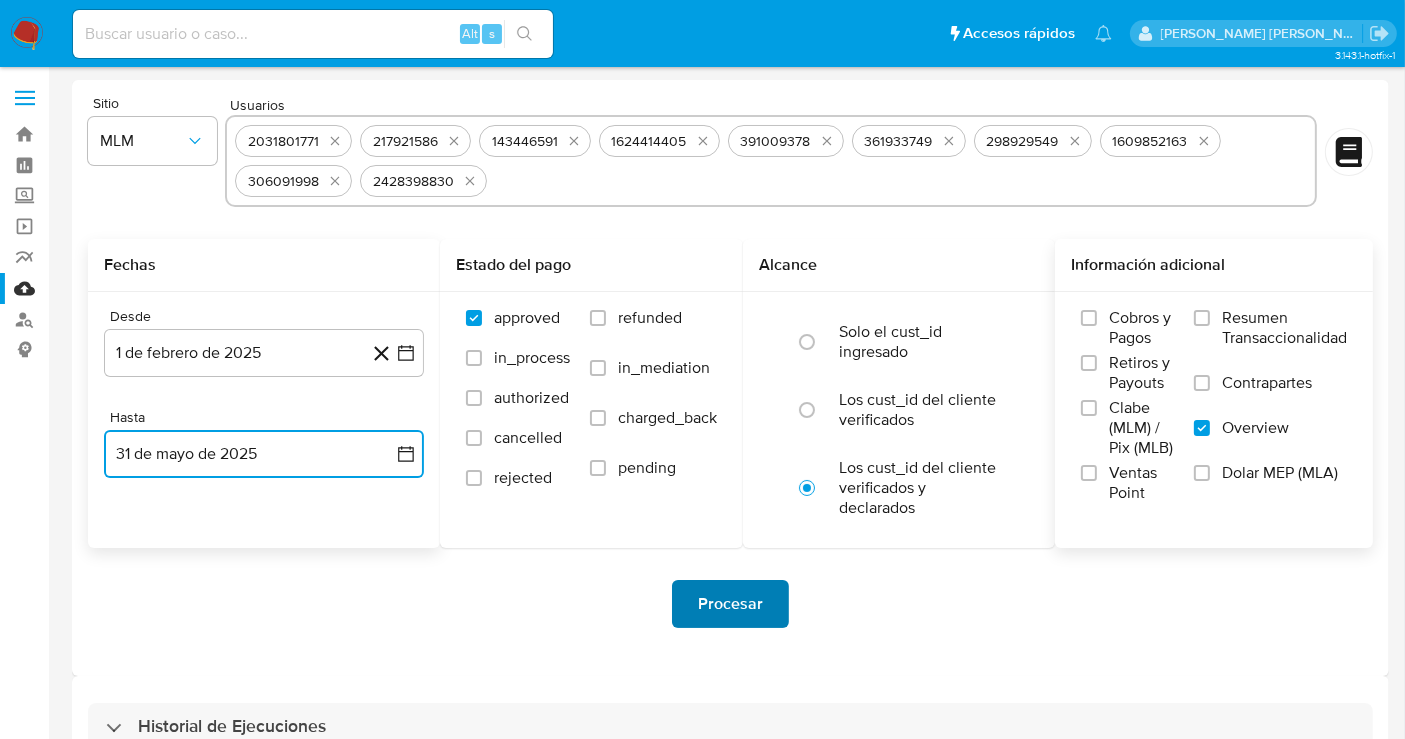 click on "Procesar" at bounding box center (730, 604) 